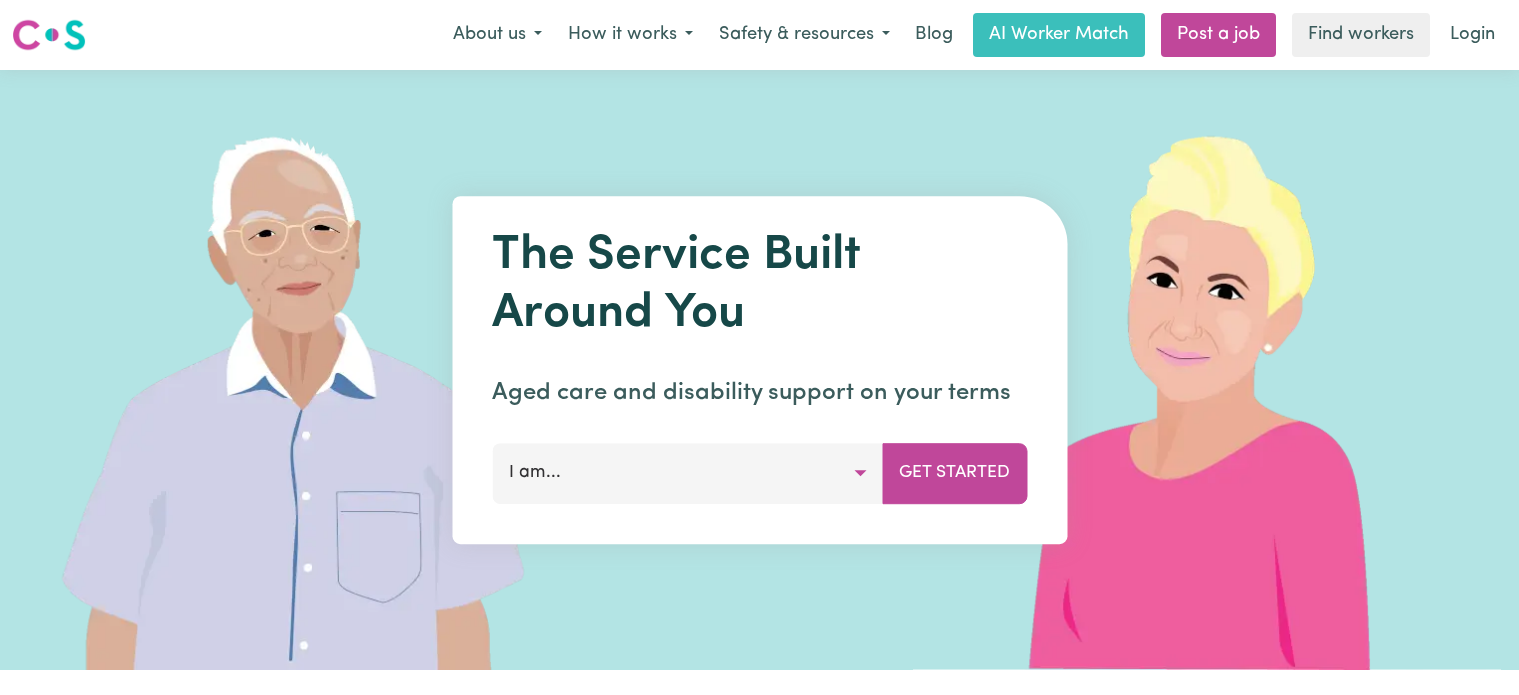 scroll, scrollTop: 0, scrollLeft: 0, axis: both 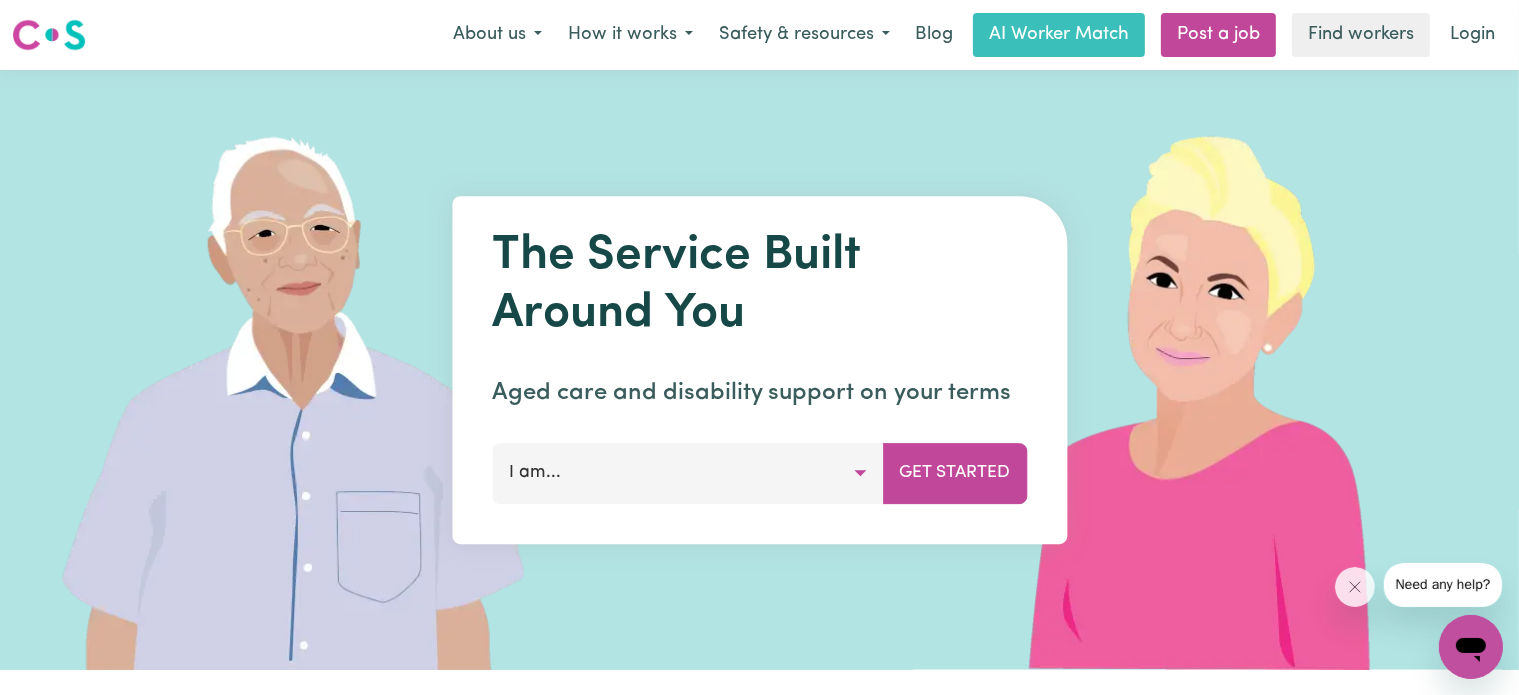click on "I am..." at bounding box center (687, 473) 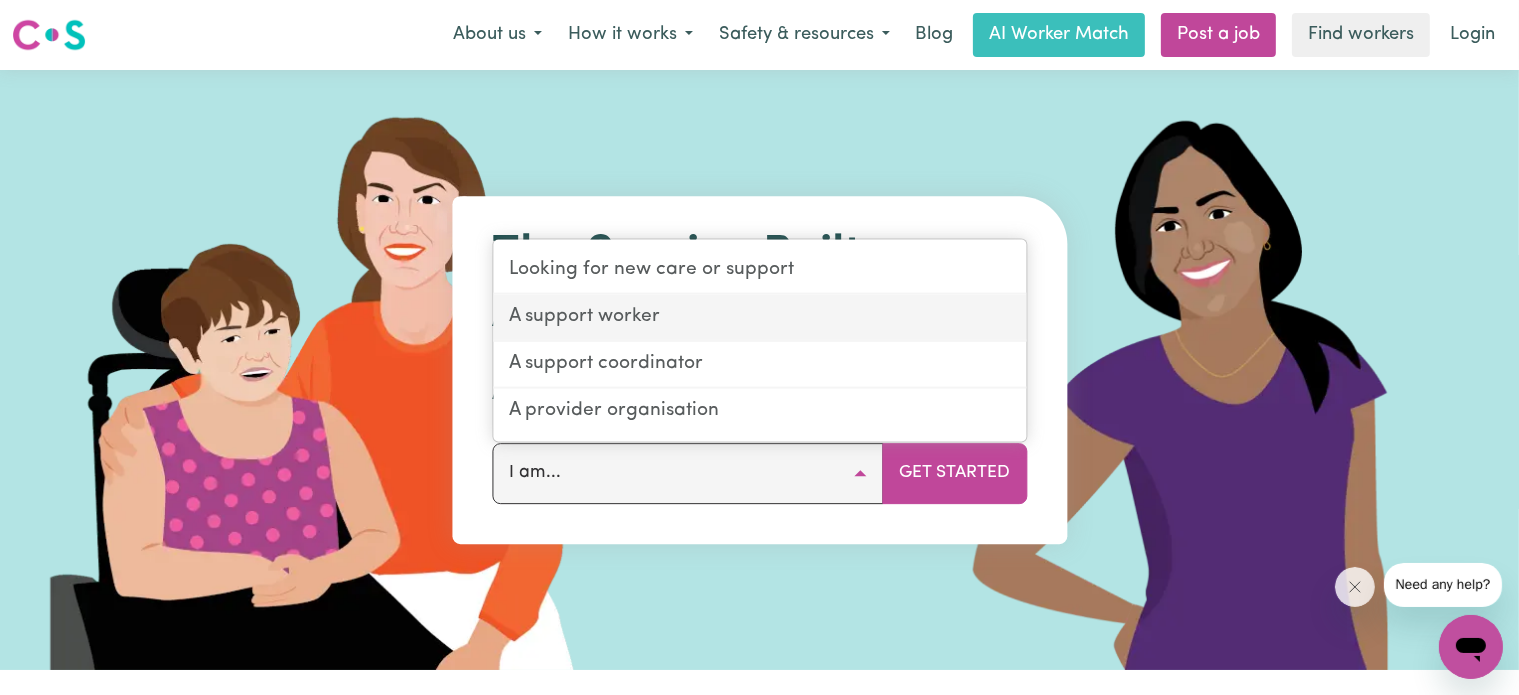 click on "A support worker" at bounding box center (759, 318) 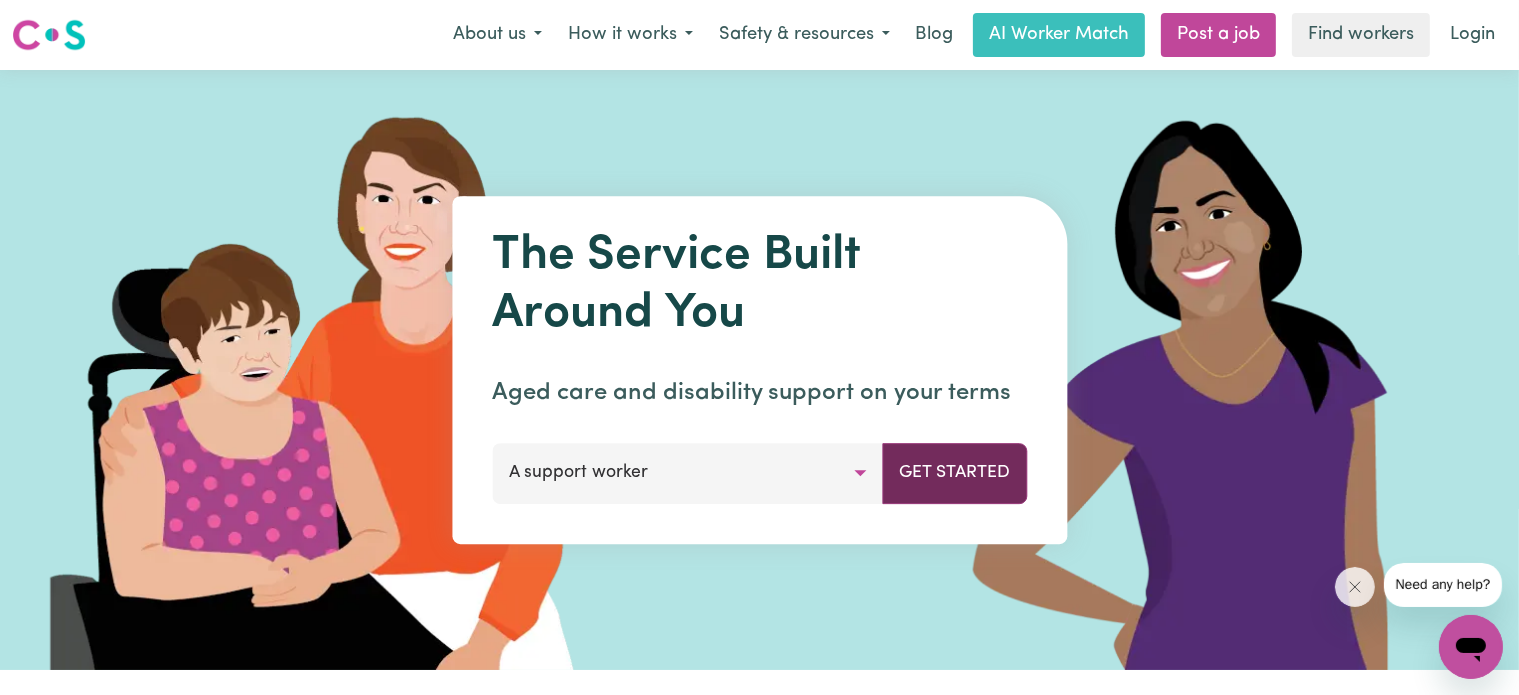click on "Get Started" at bounding box center [954, 473] 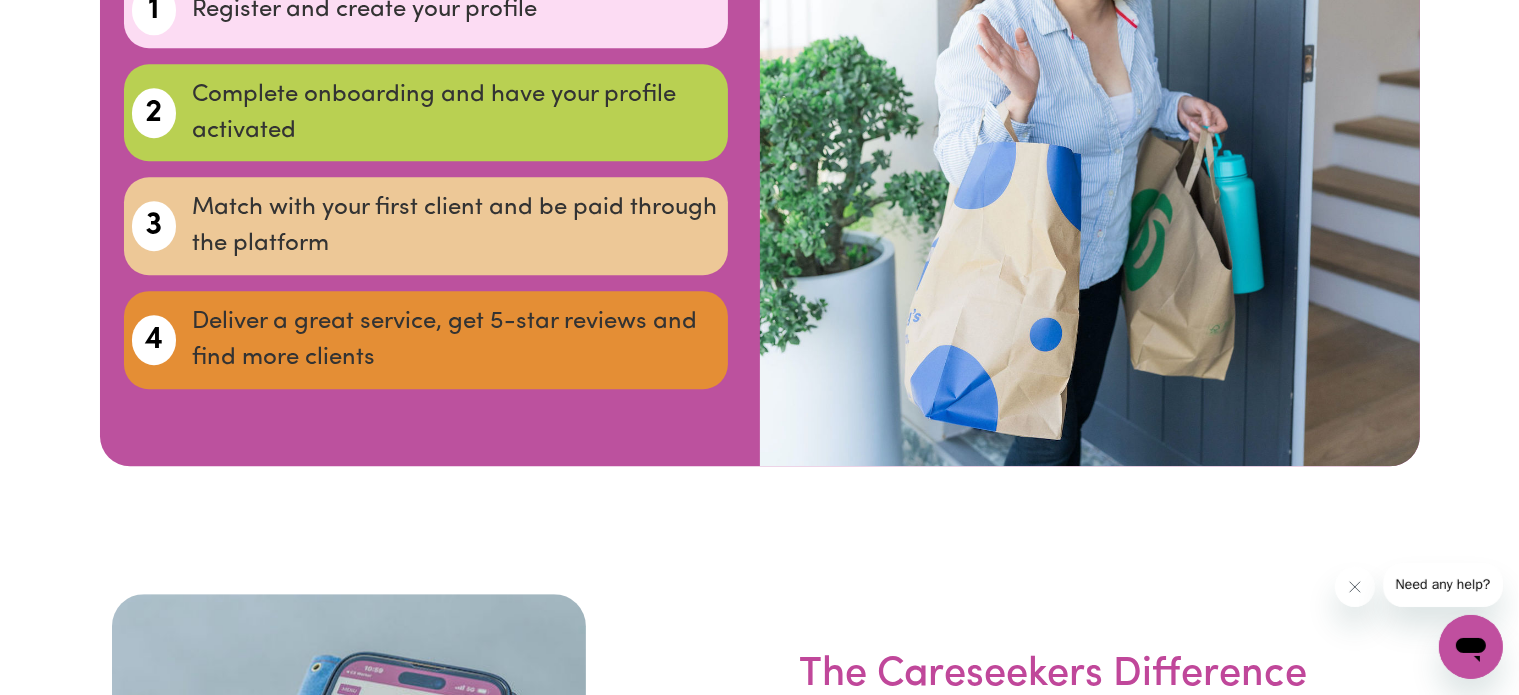 scroll, scrollTop: 5600, scrollLeft: 0, axis: vertical 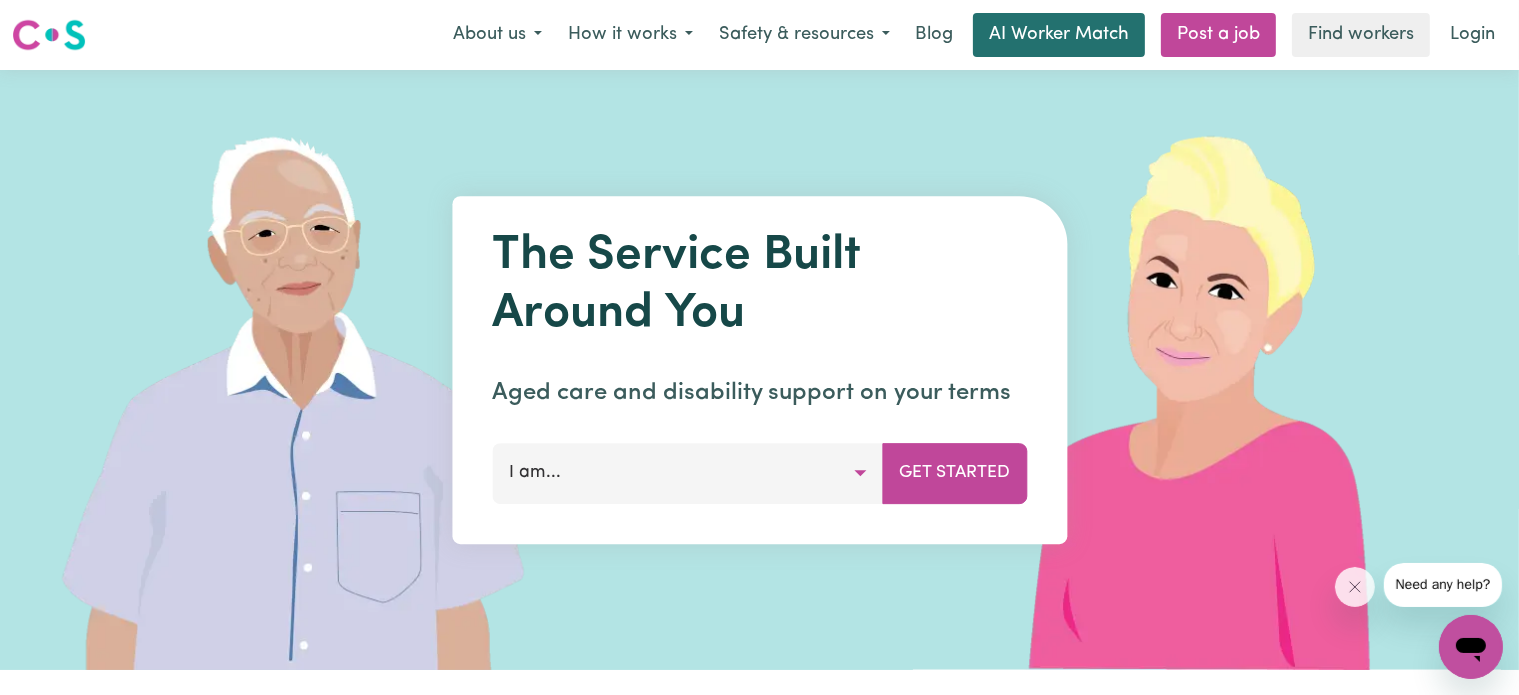 click on "AI Worker Match" at bounding box center [1059, 35] 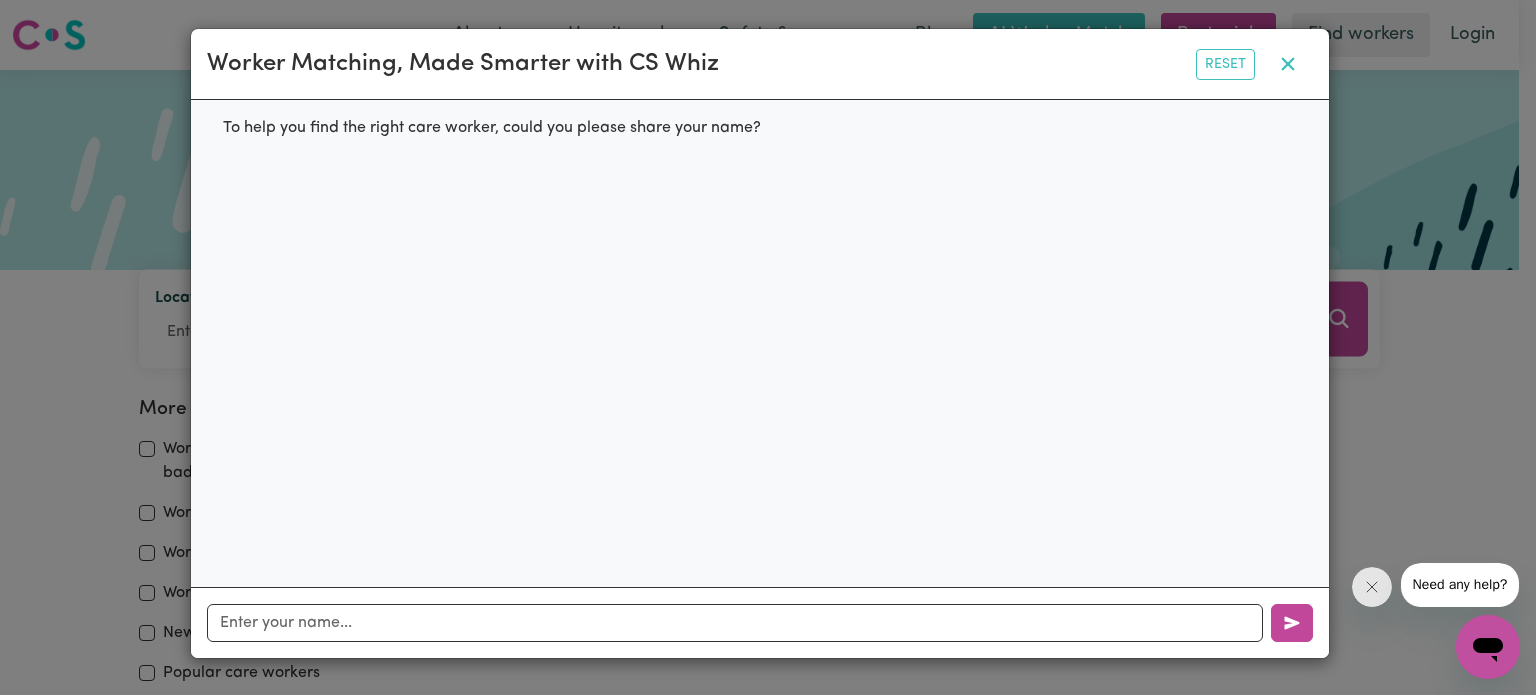 click 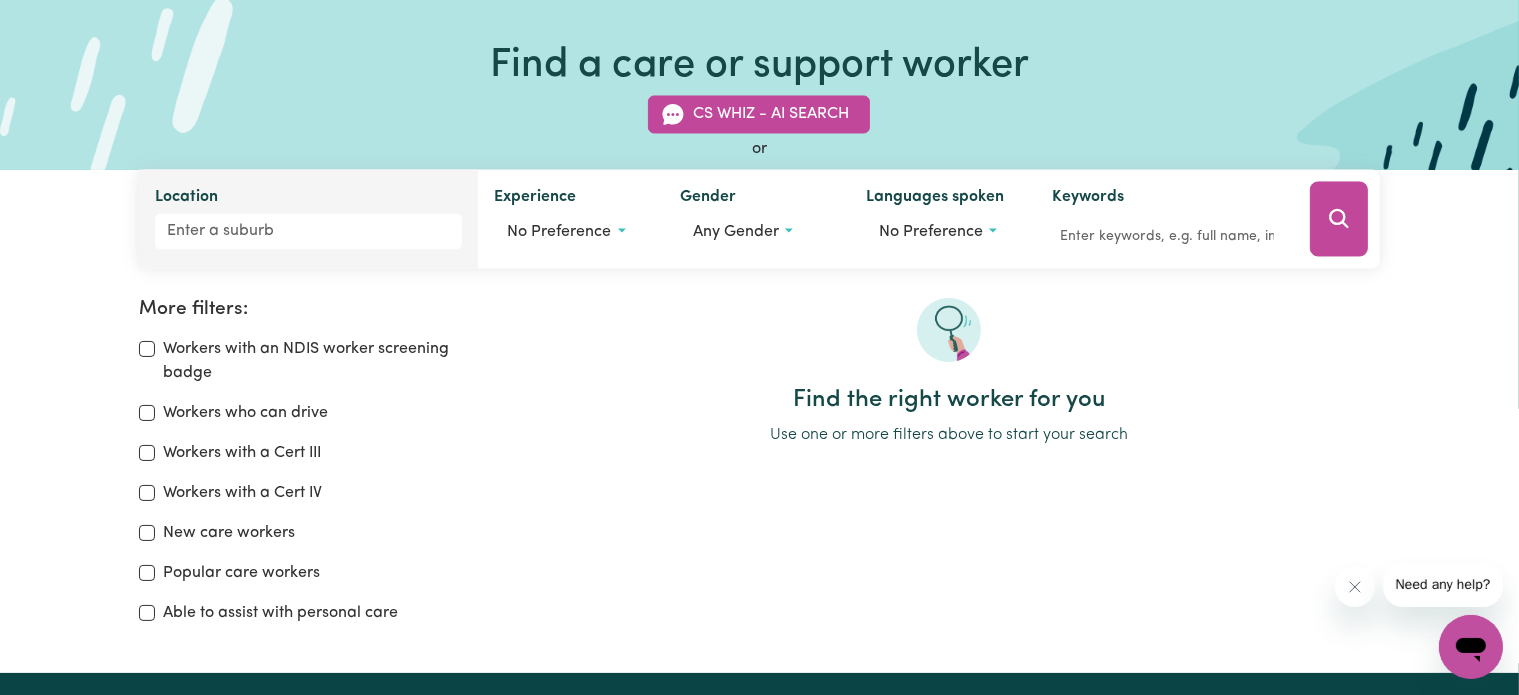 scroll, scrollTop: 200, scrollLeft: 0, axis: vertical 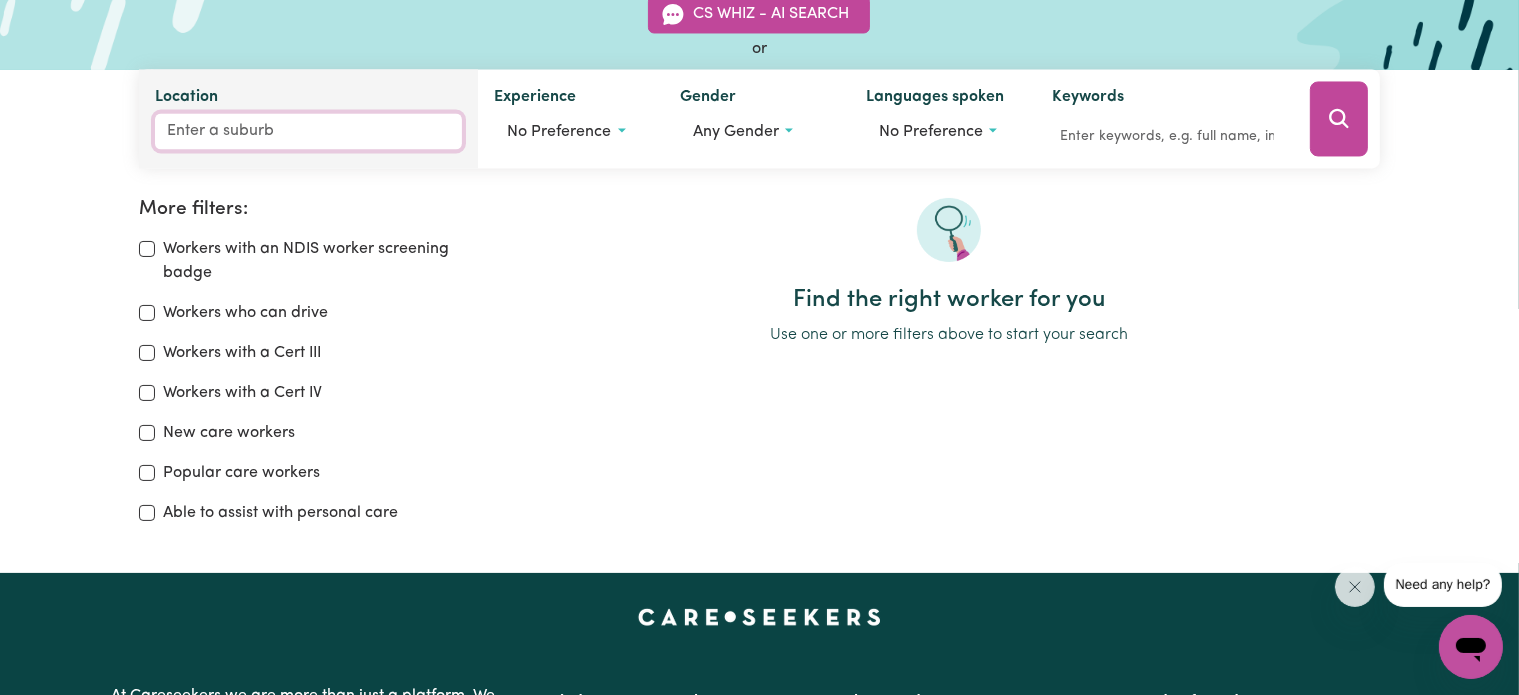 click on "Location" at bounding box center [309, 132] 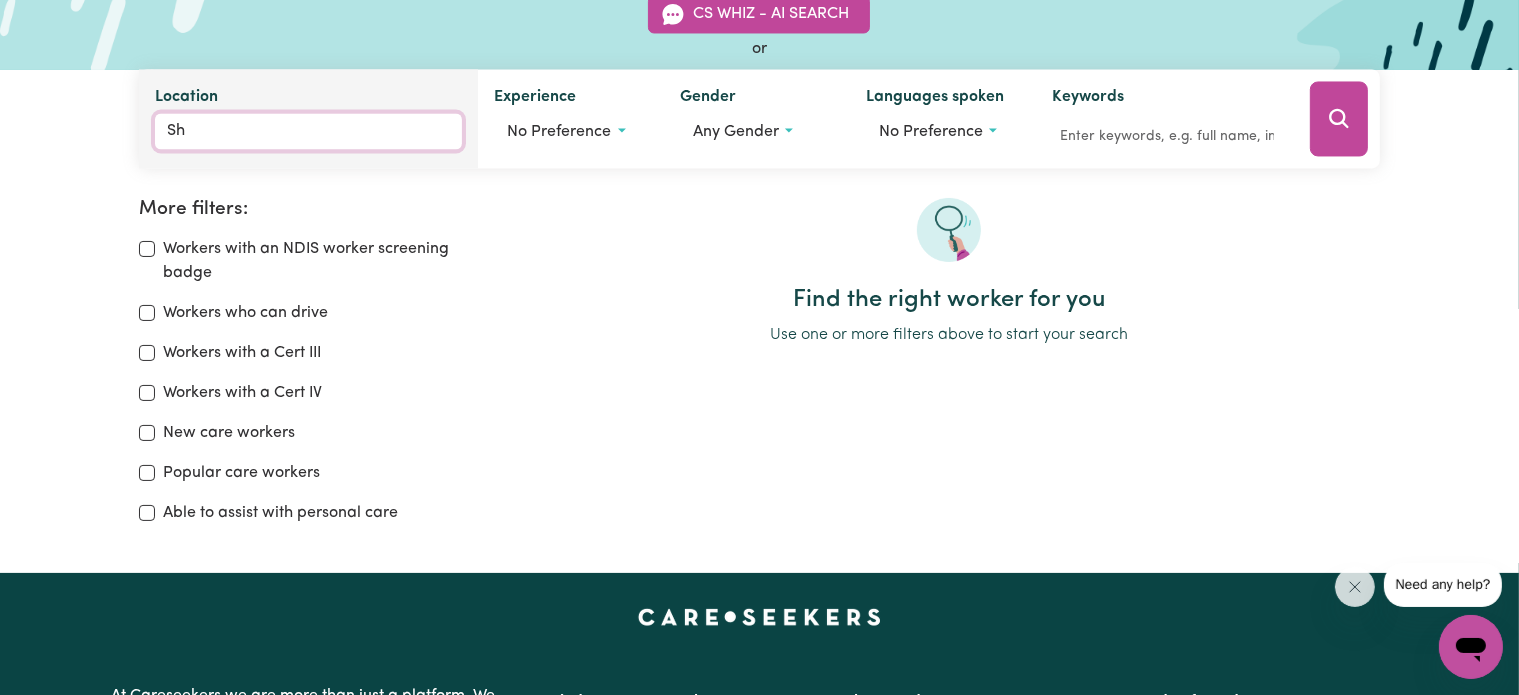 type on "She" 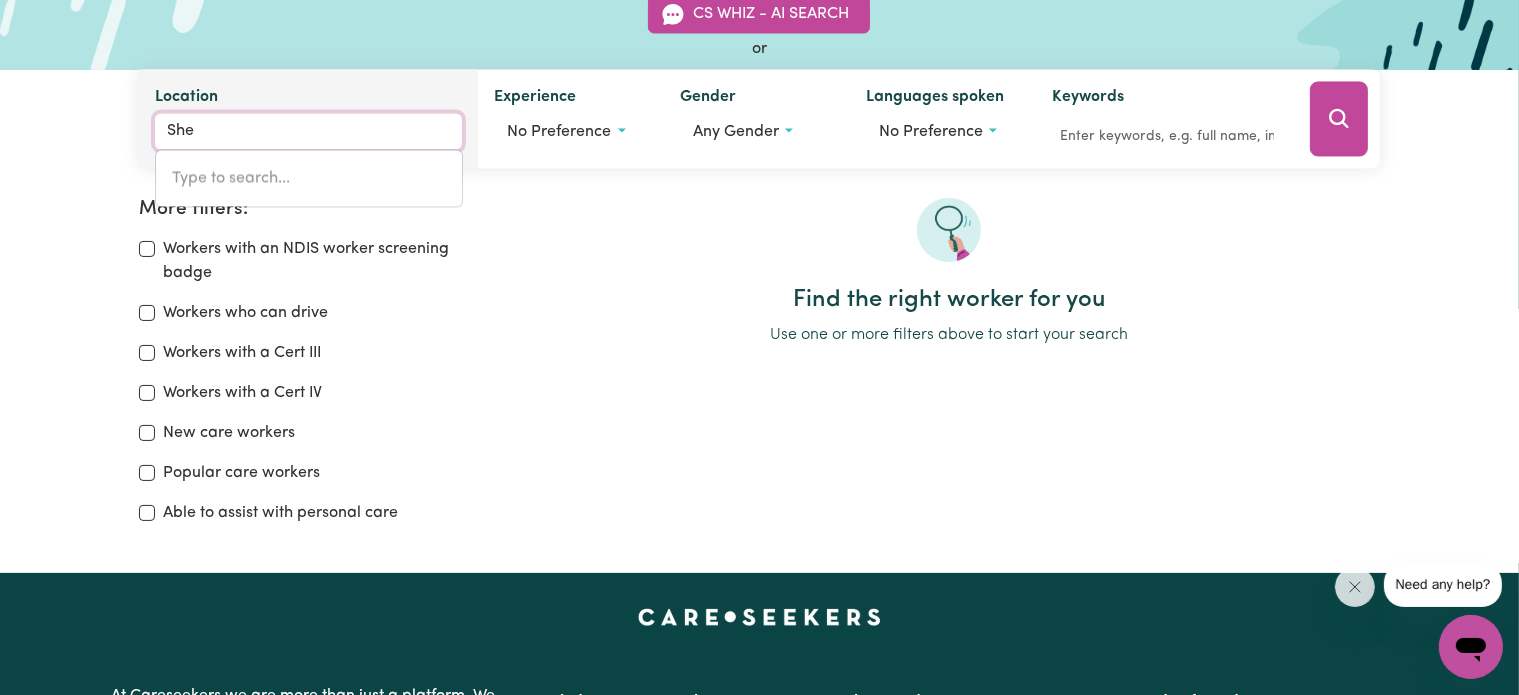 type on "[COMPANY] [COMPANY], [STATE], [POSTAL_CODE]" 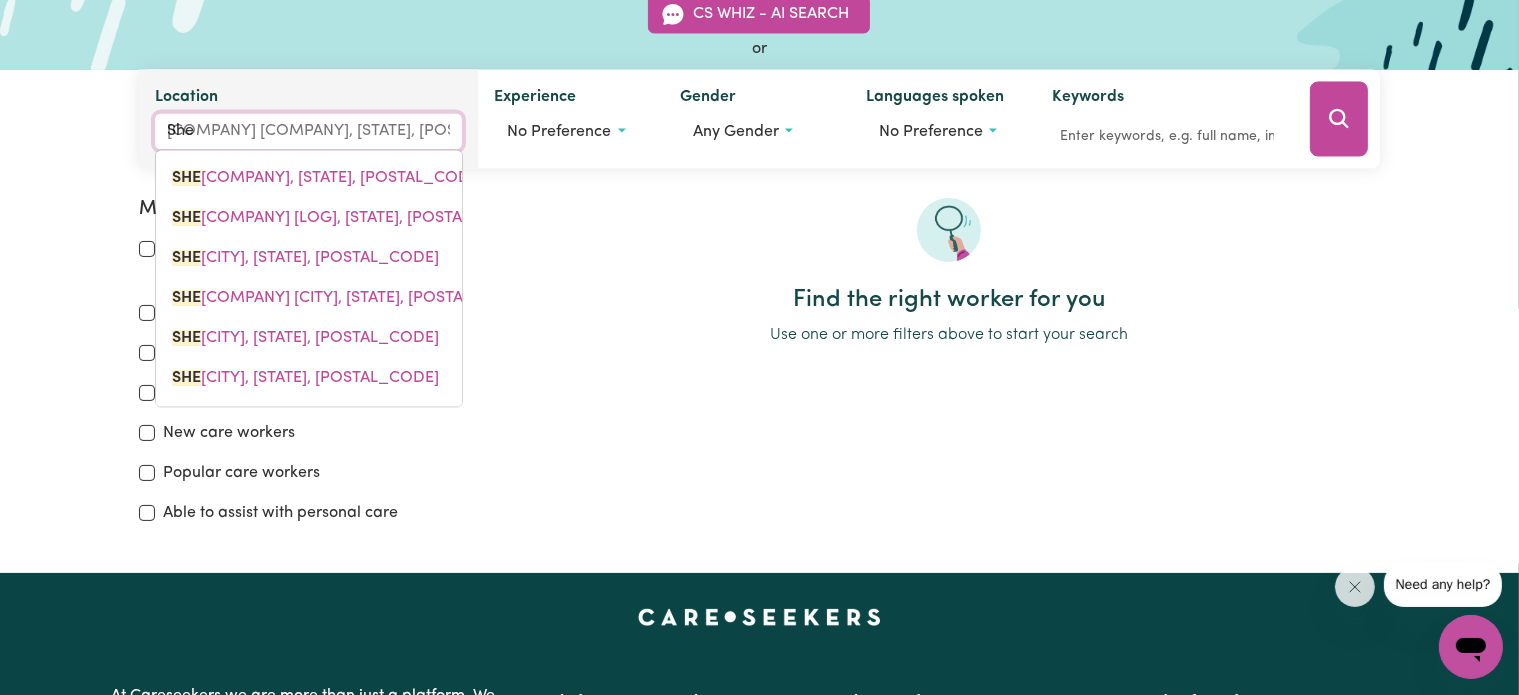 type on "Shel" 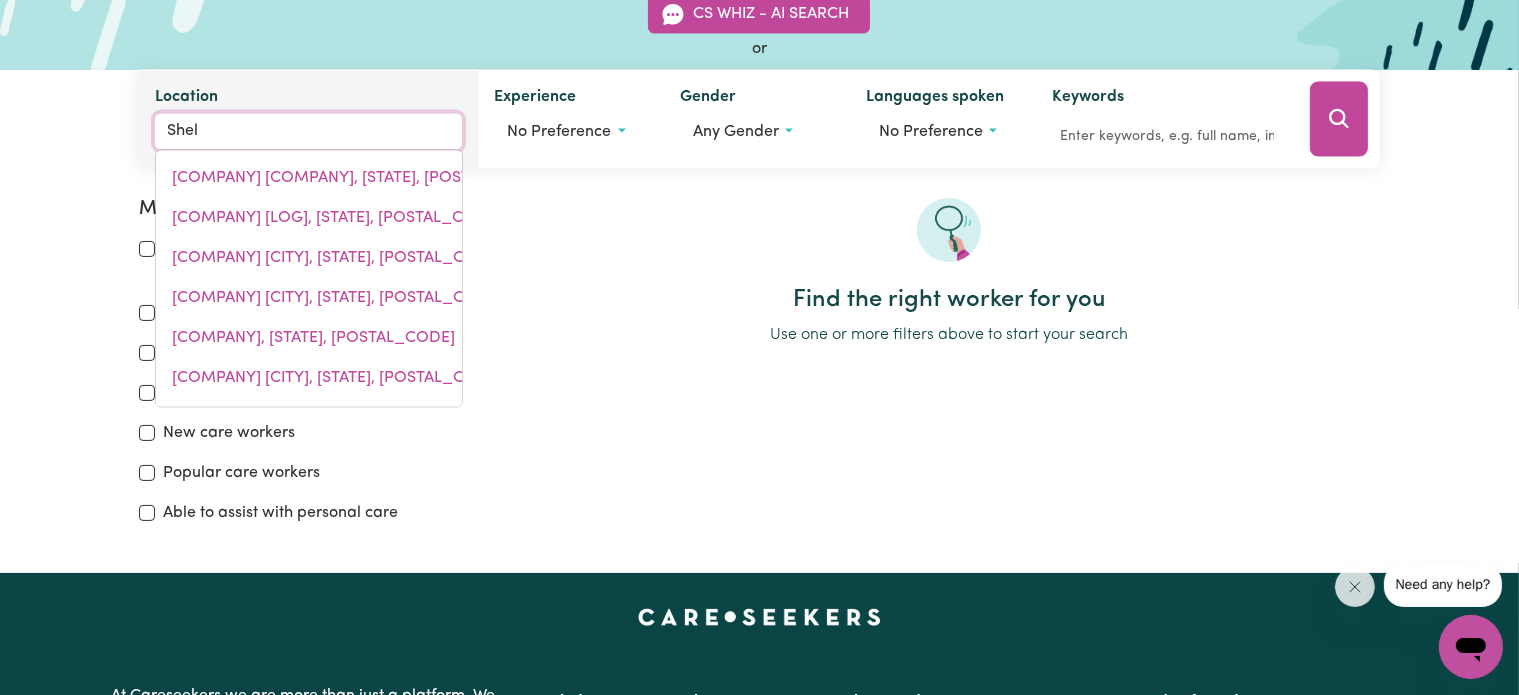 type on "Shell" 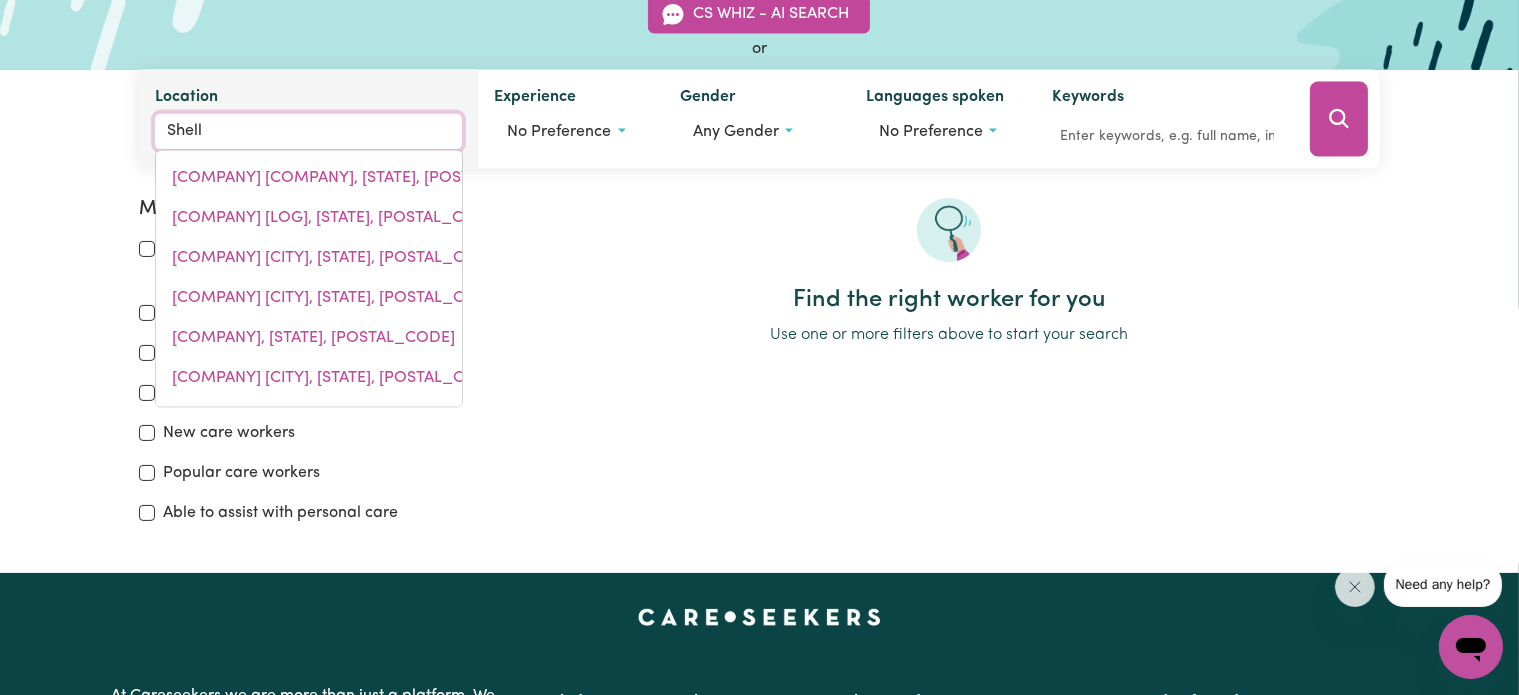 type on "[COMPANY] [CITY], [STATE], [POSTAL_CODE]" 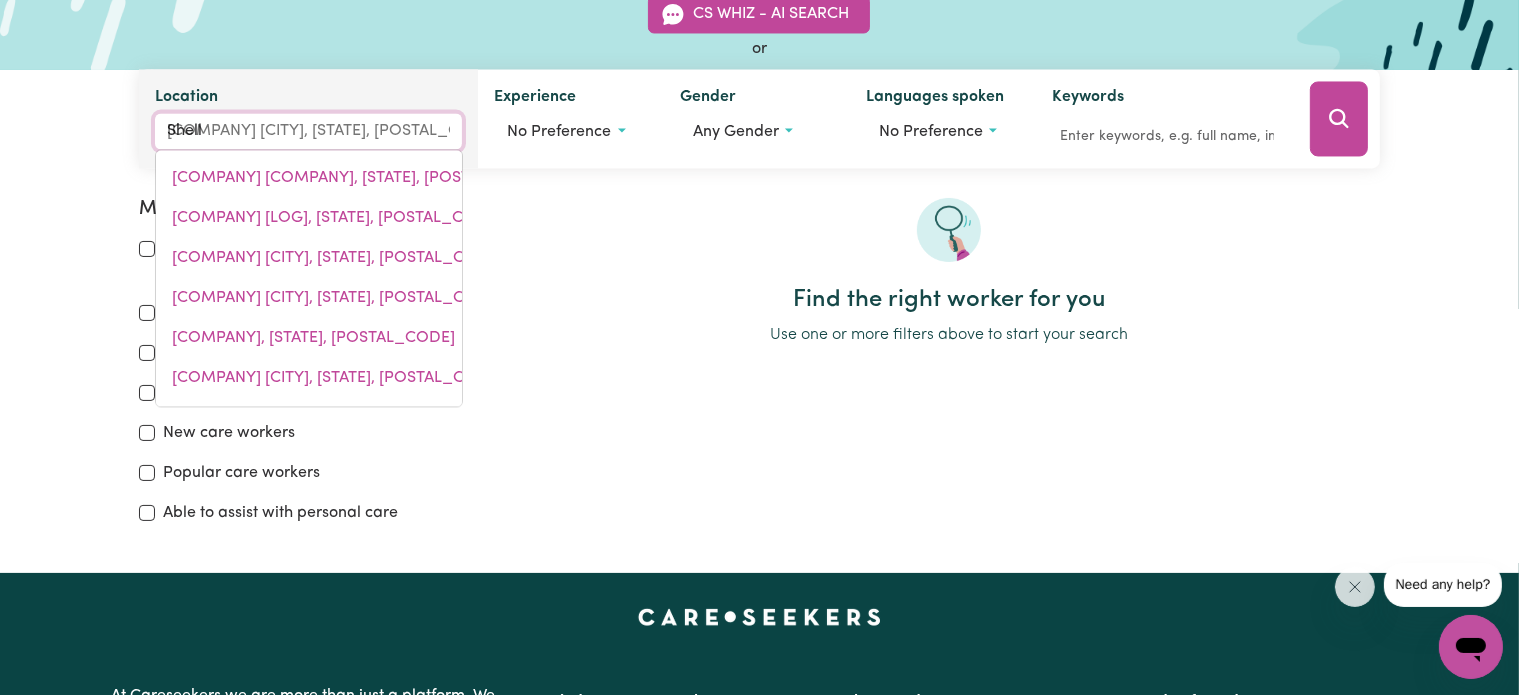 type on "Shellh" 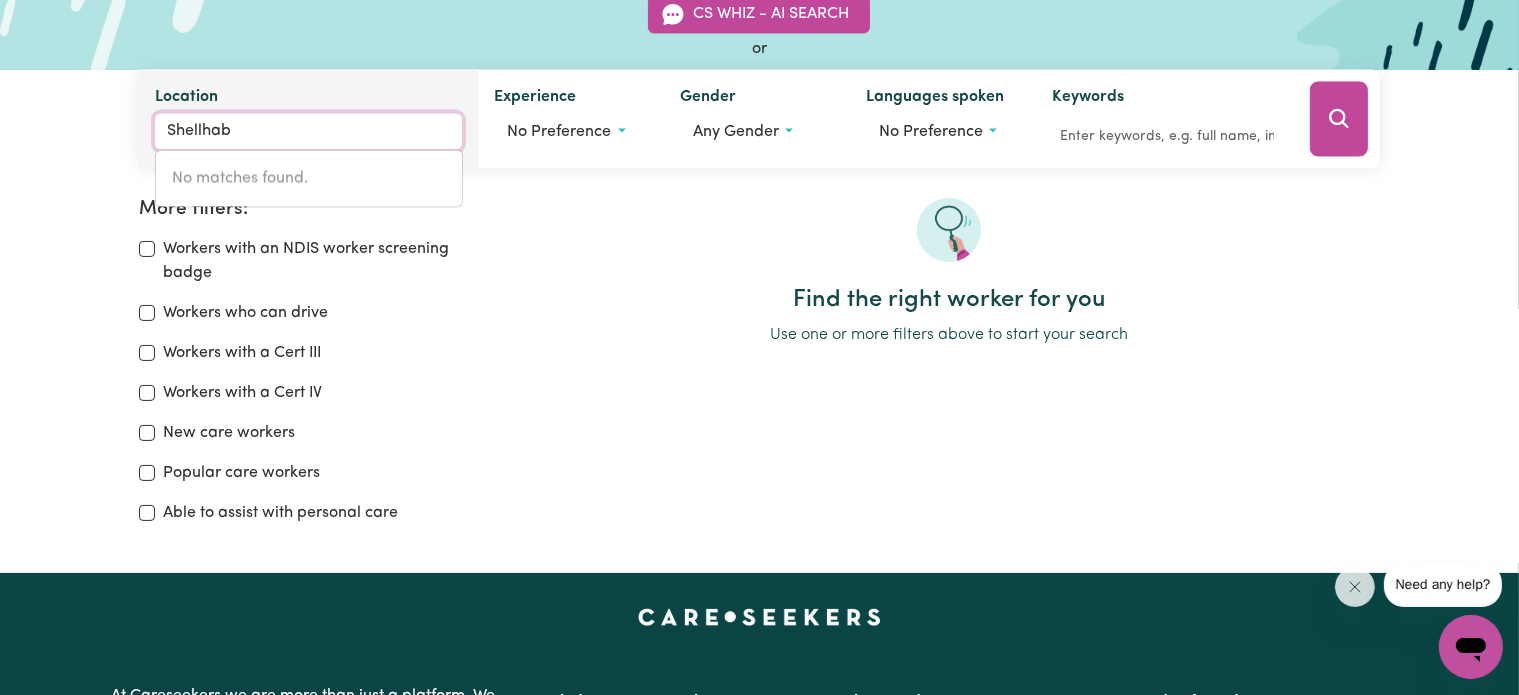 type on "Shellha" 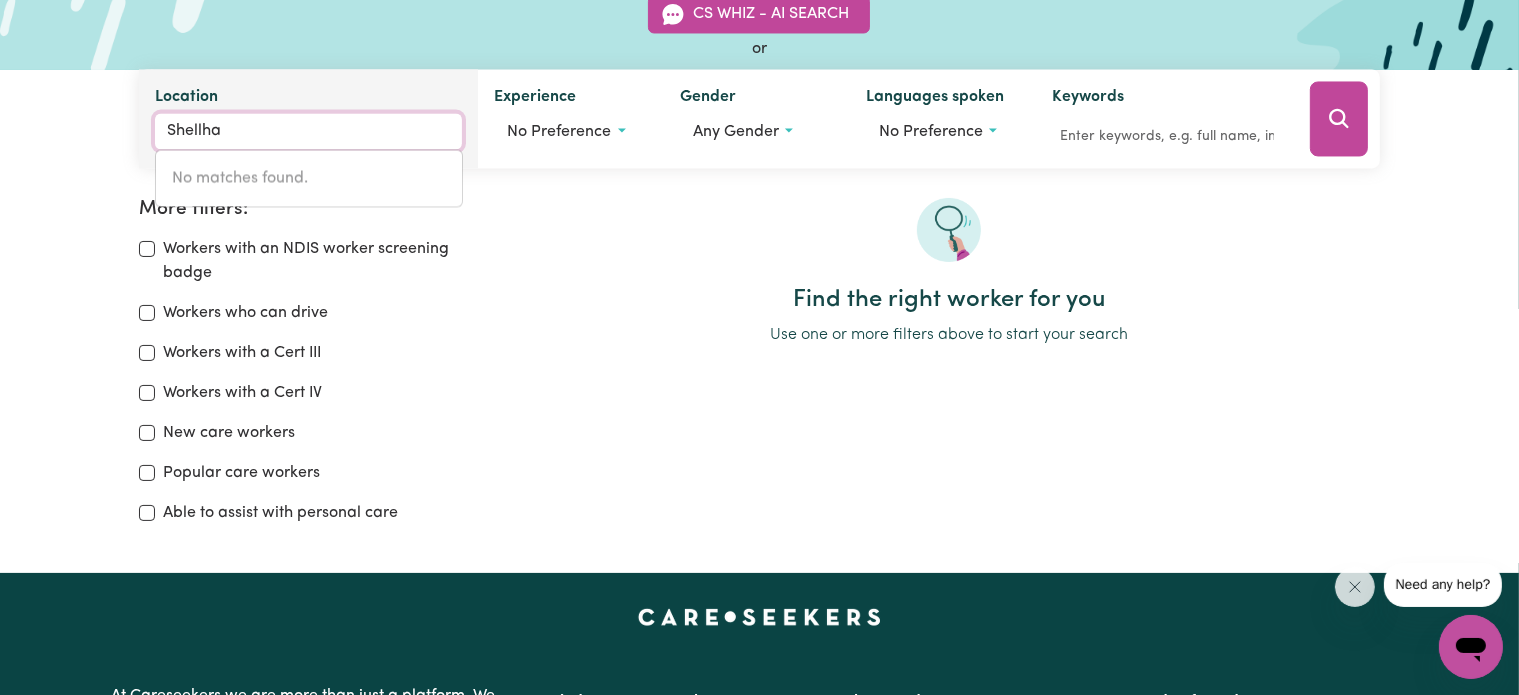 type on "[CITY], [STATE], [POSTAL_CODE]" 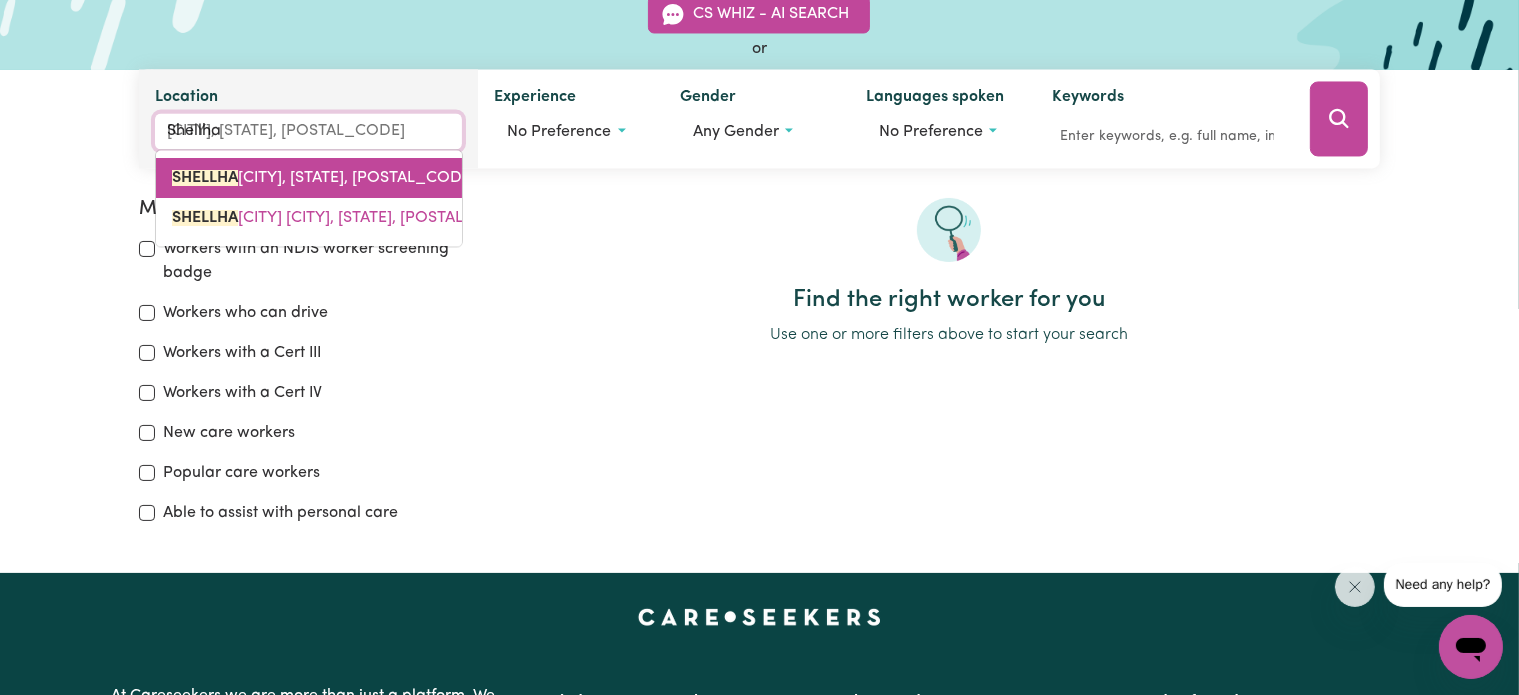 click on "[COMPANY] [CITY], [STATE], [POSTAL_CODE]" at bounding box center (324, 179) 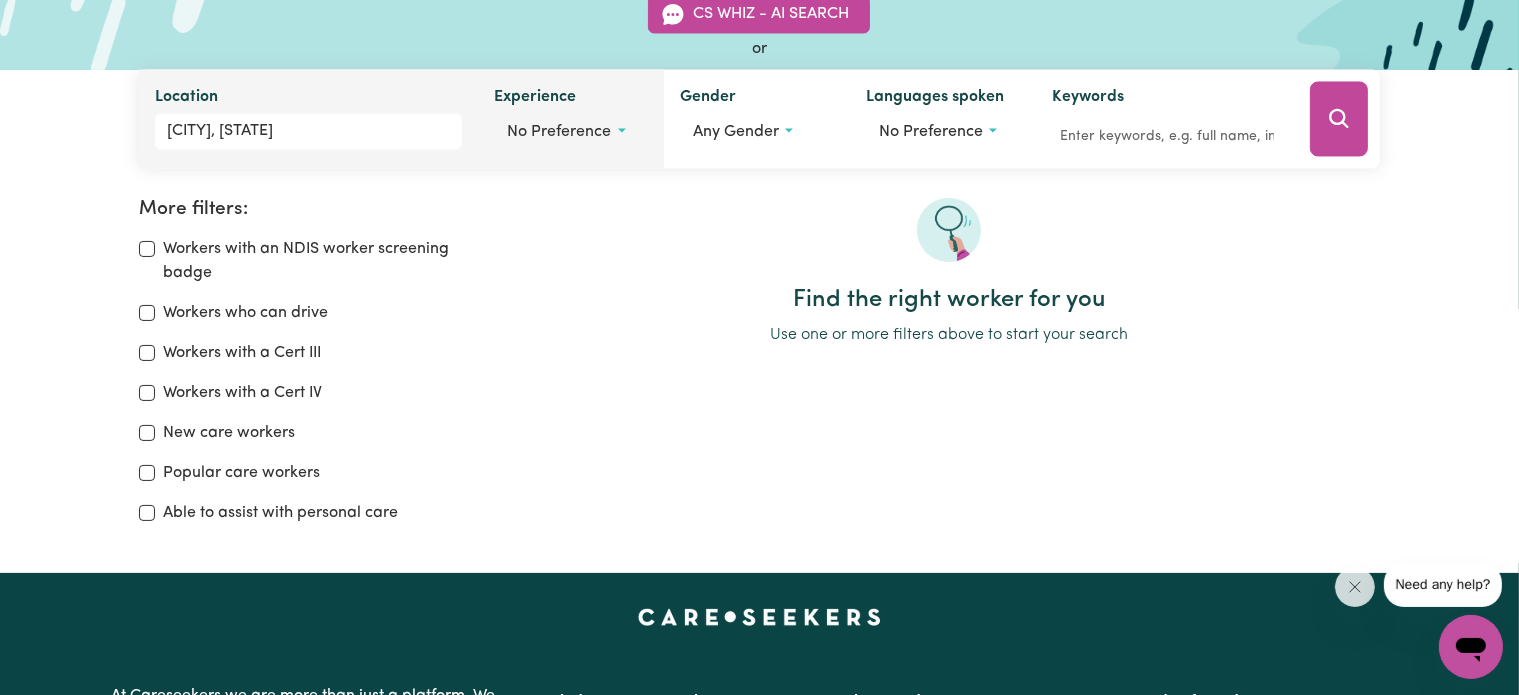 click on "No preference" at bounding box center [571, 133] 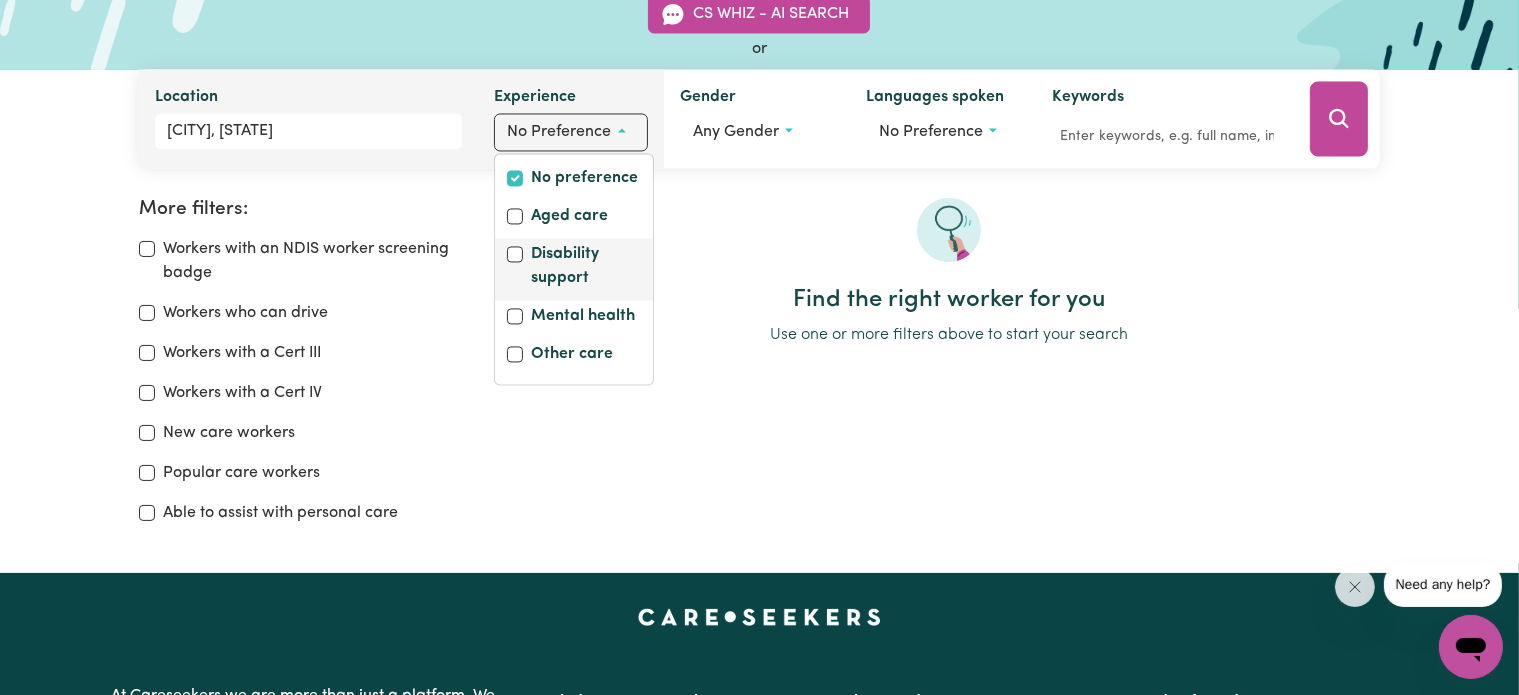 click on "Disability support" at bounding box center [586, 269] 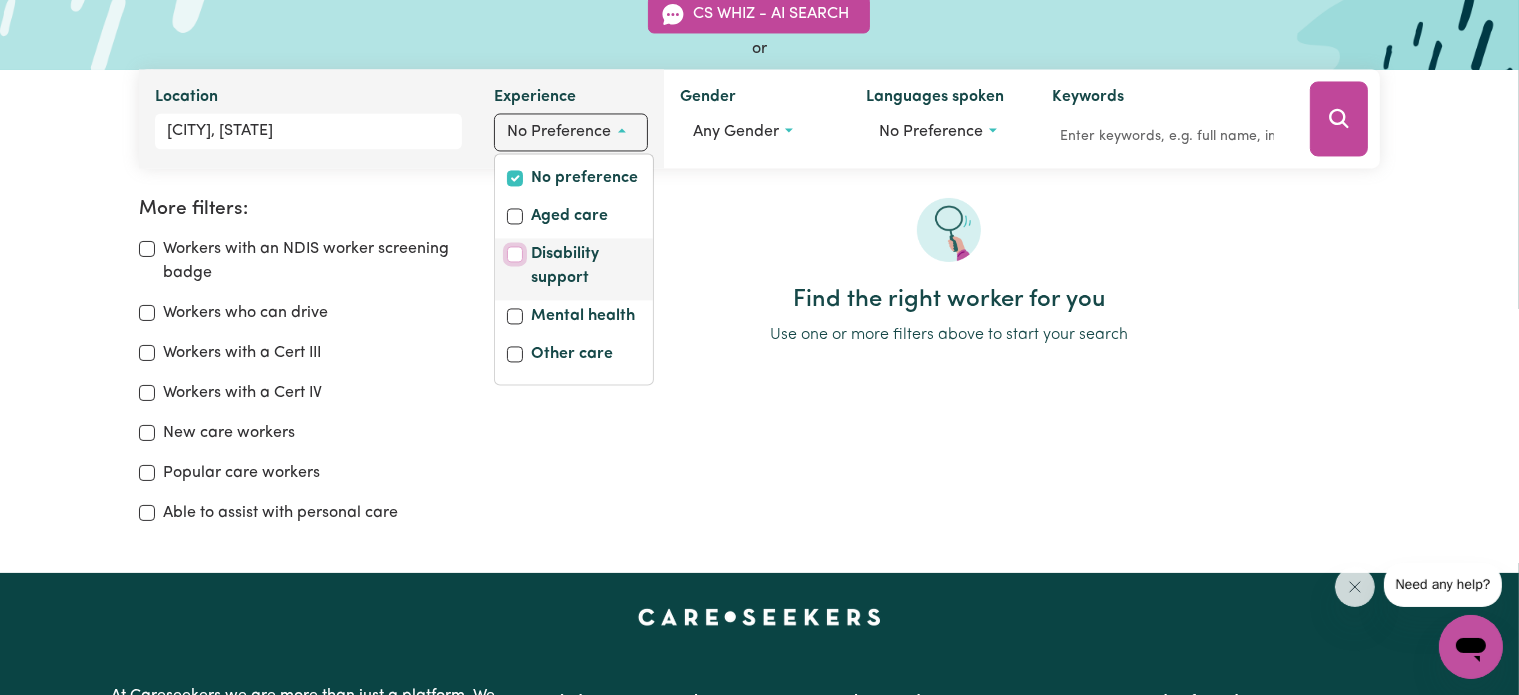 click on "Disability support" at bounding box center [515, 255] 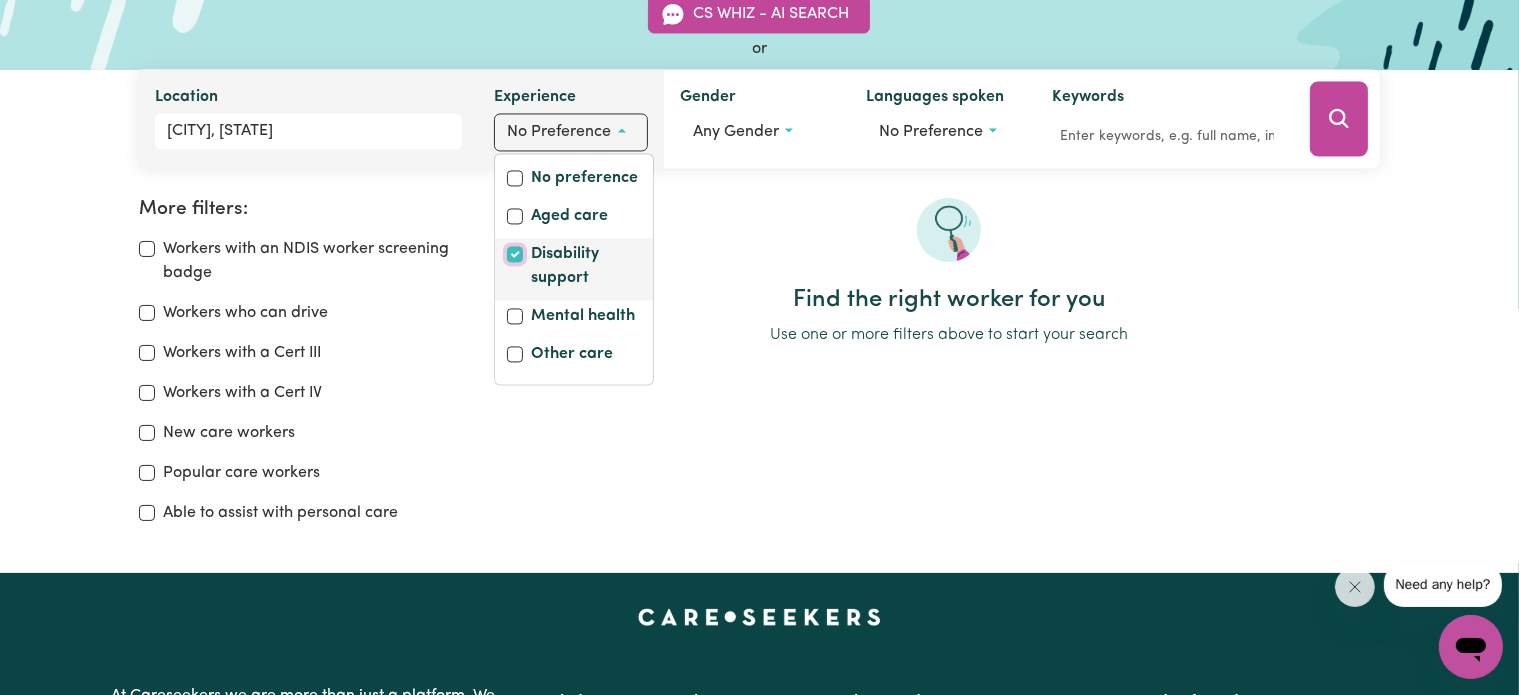 checkbox on "true" 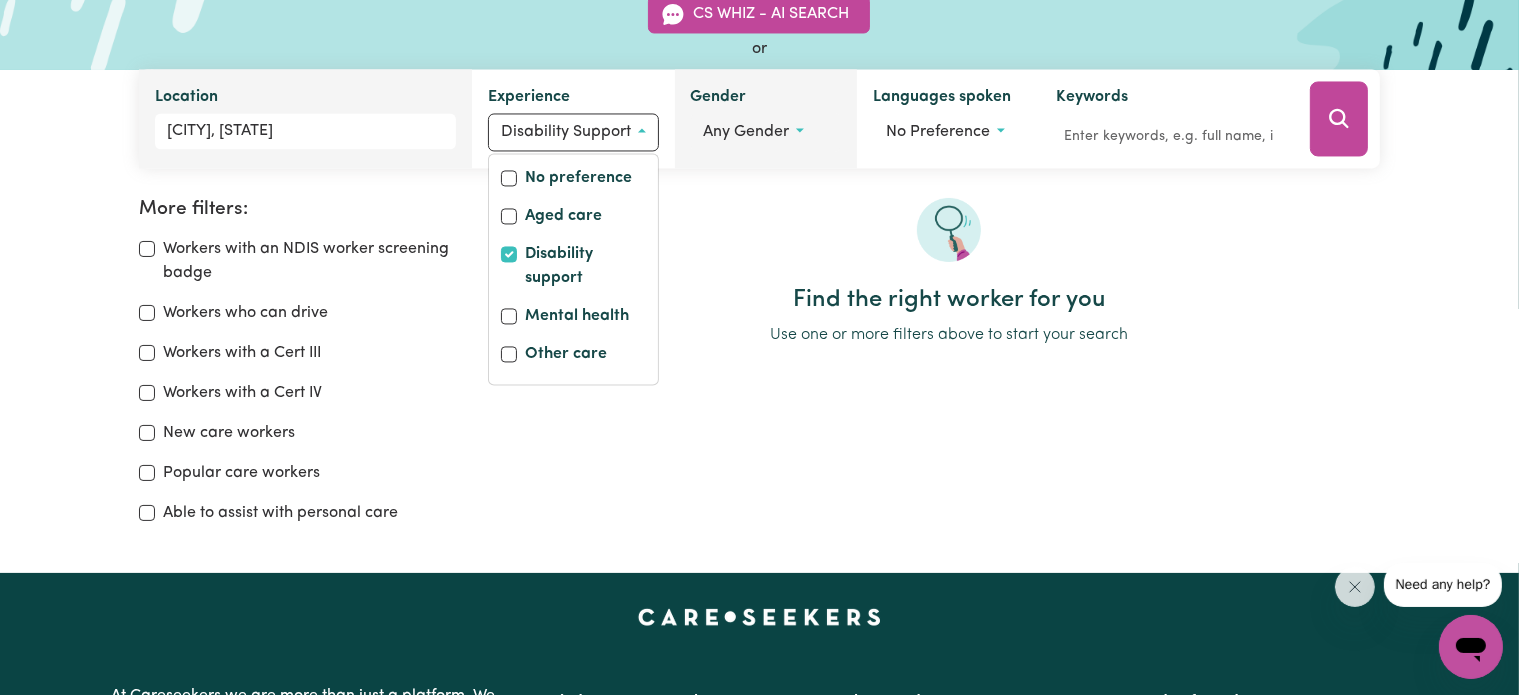 click on "Any gender" at bounding box center (766, 133) 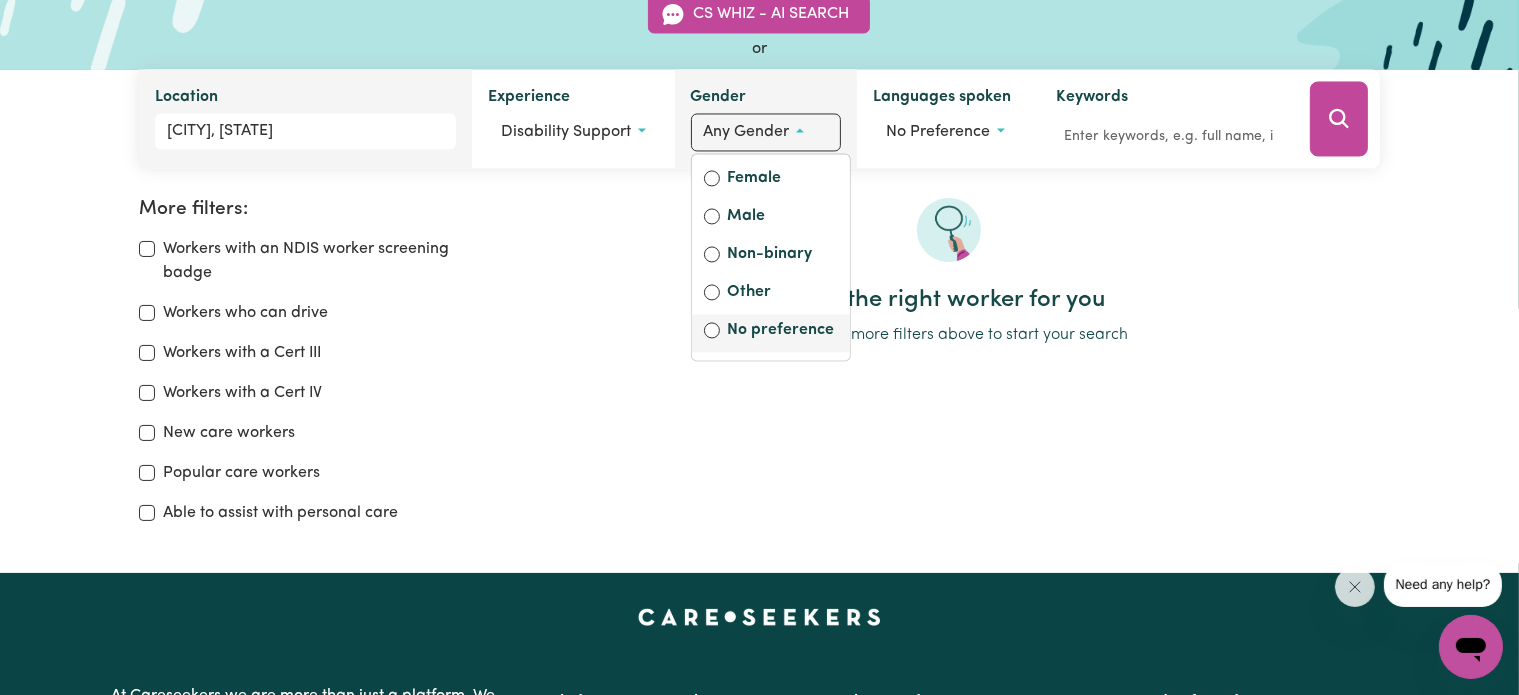 click on "No preference" at bounding box center [783, 333] 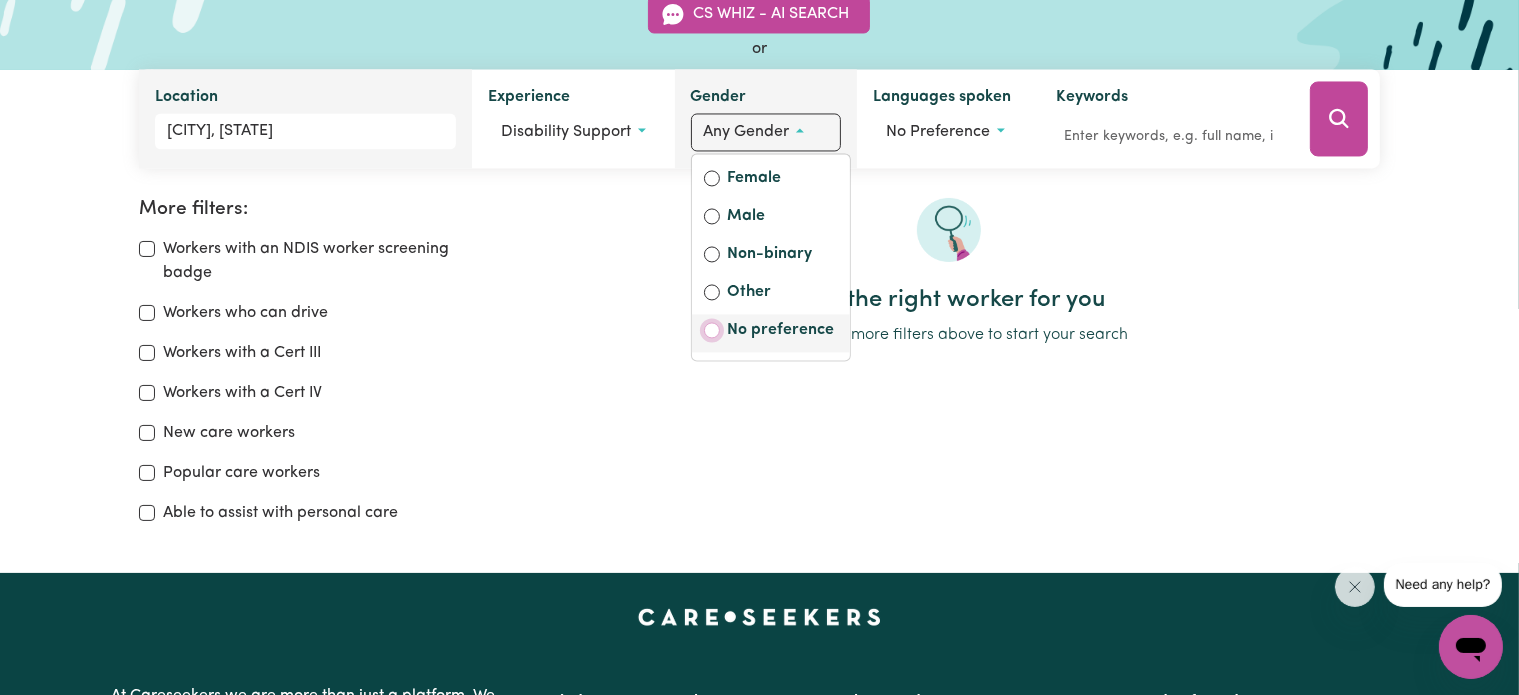 click on "No preference" at bounding box center (712, 331) 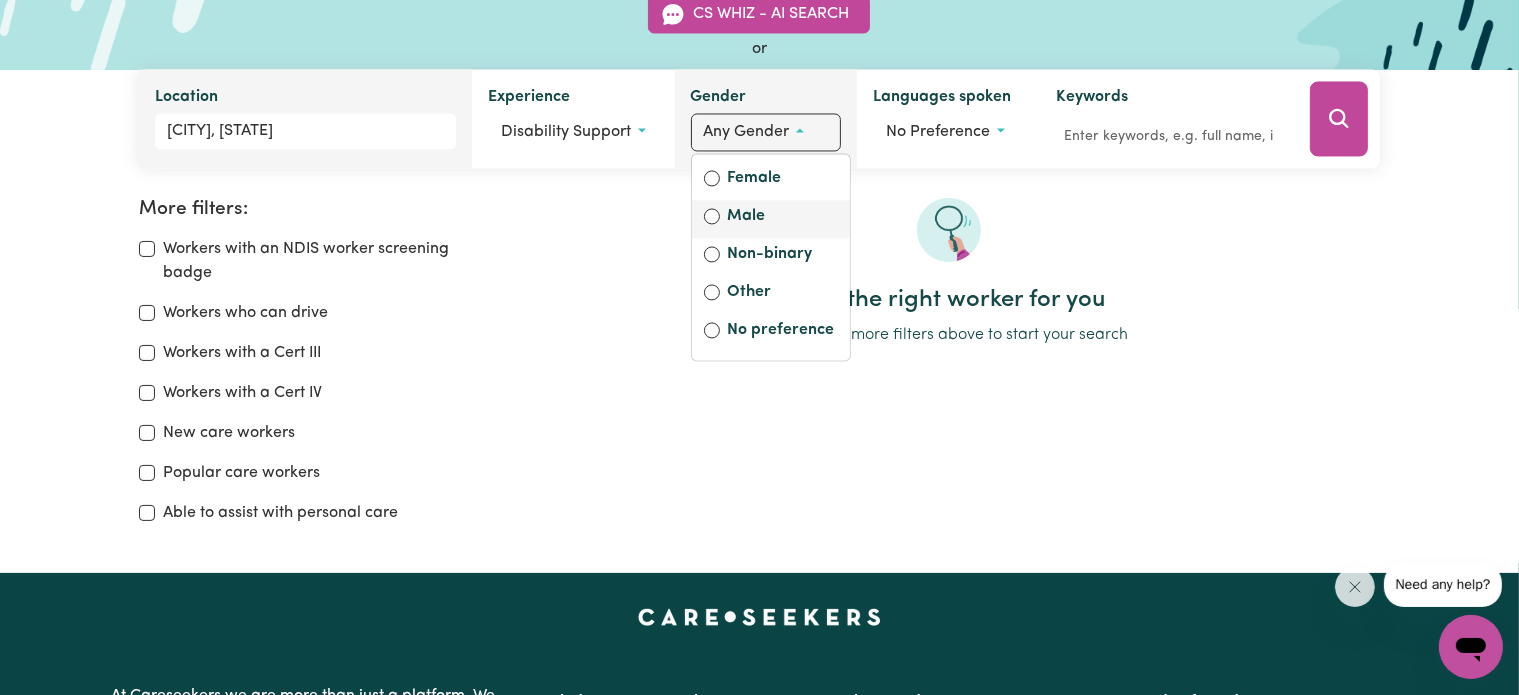 click on "Male" at bounding box center (771, 219) 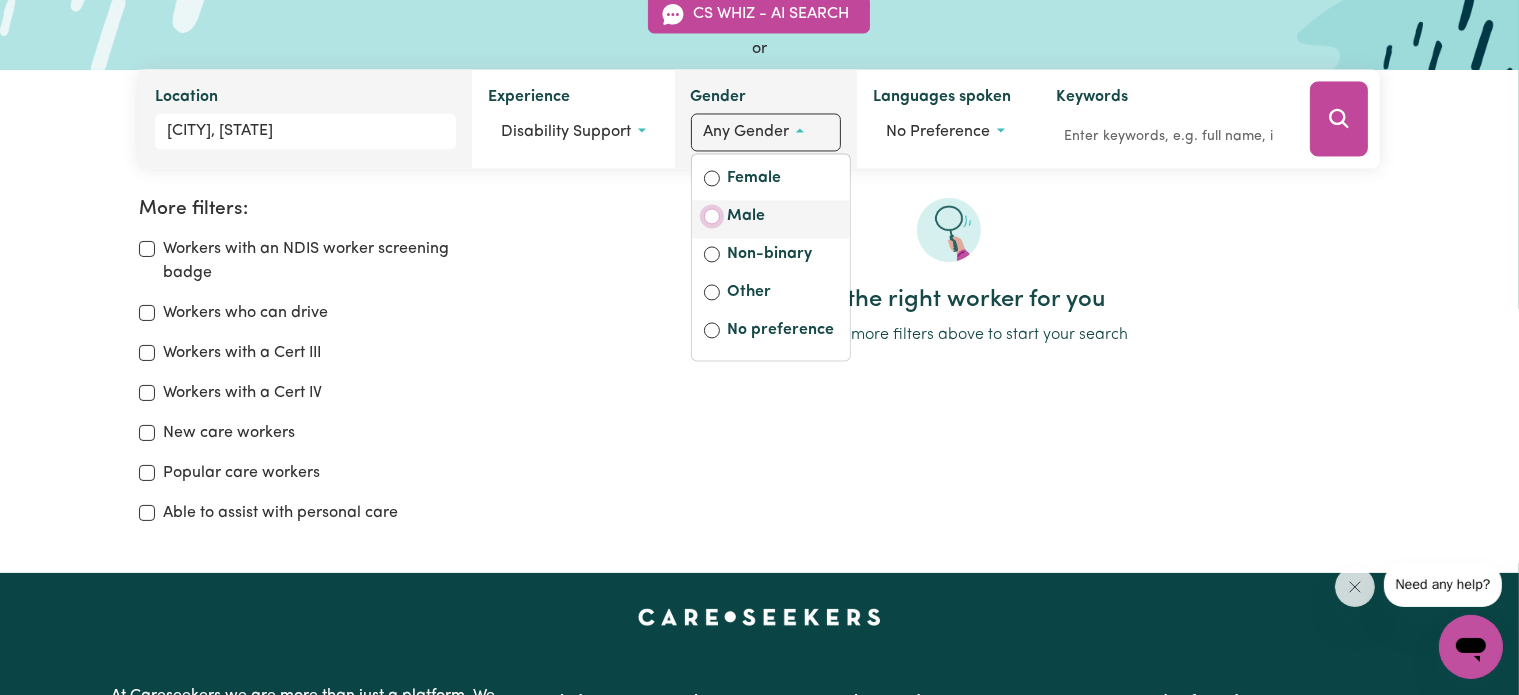 click on "Male" at bounding box center (712, 217) 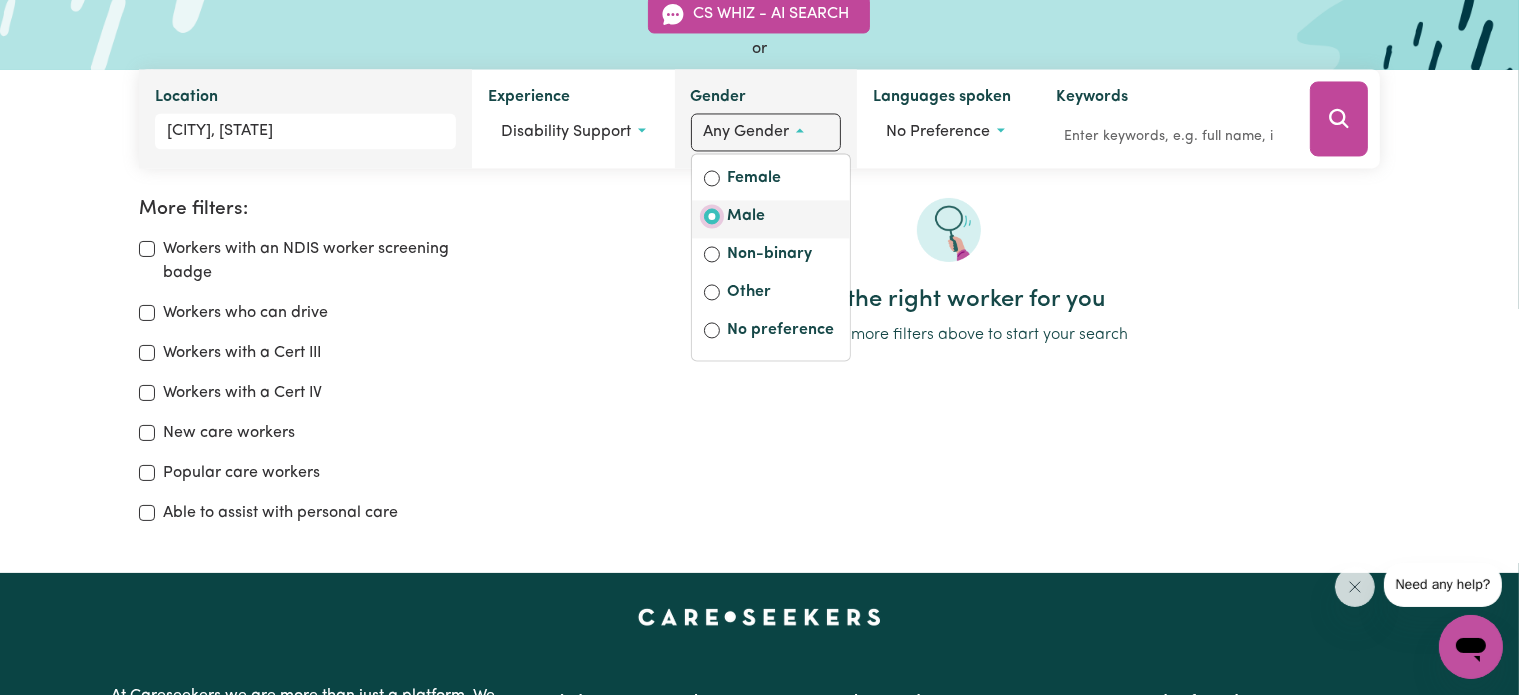 radio on "true" 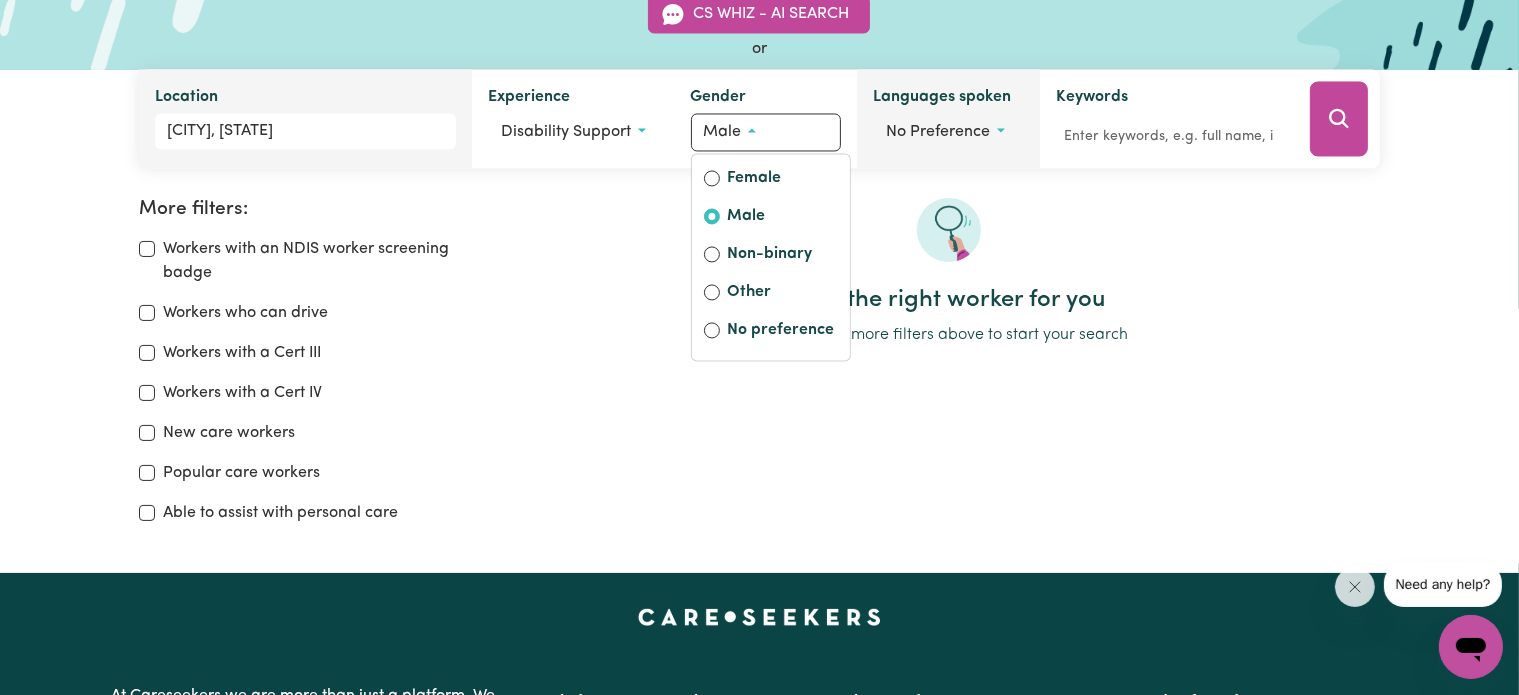click on "No preference" at bounding box center (938, 133) 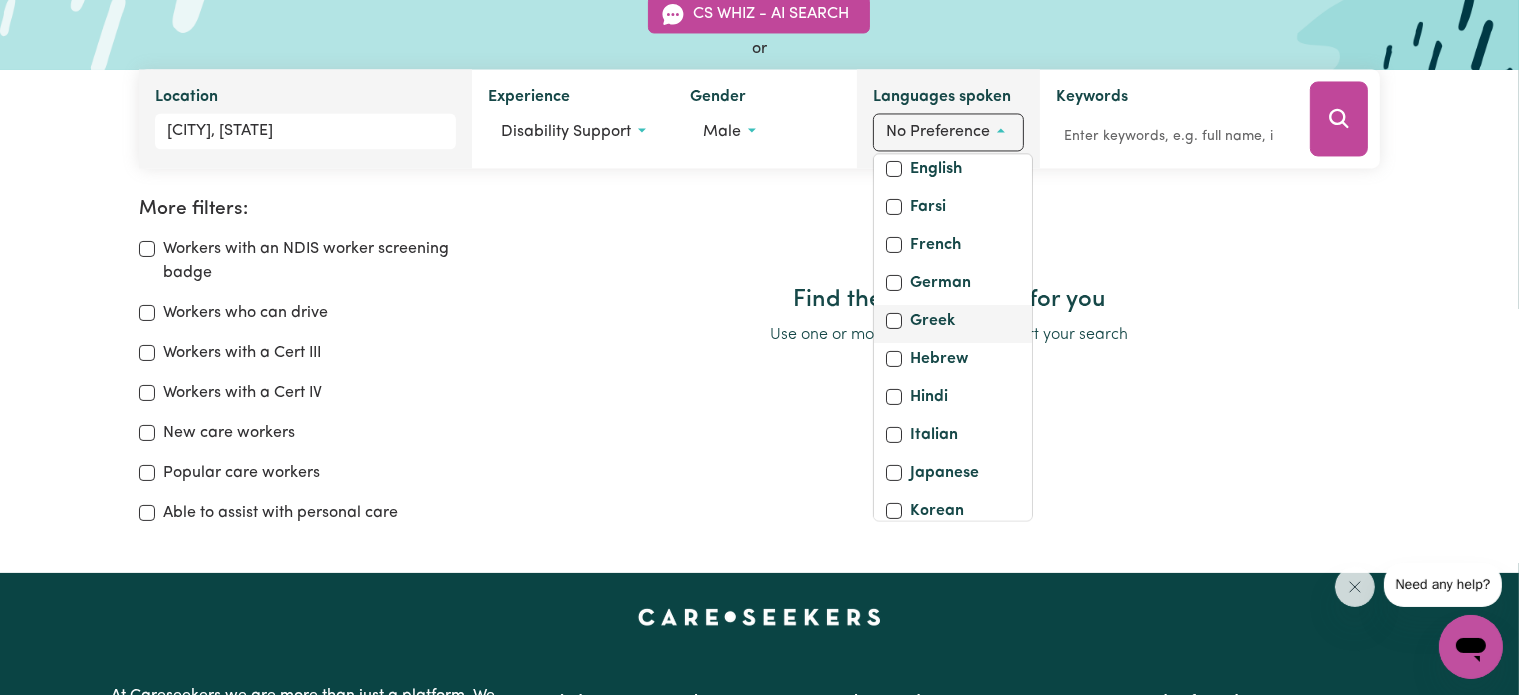 scroll, scrollTop: 400, scrollLeft: 0, axis: vertical 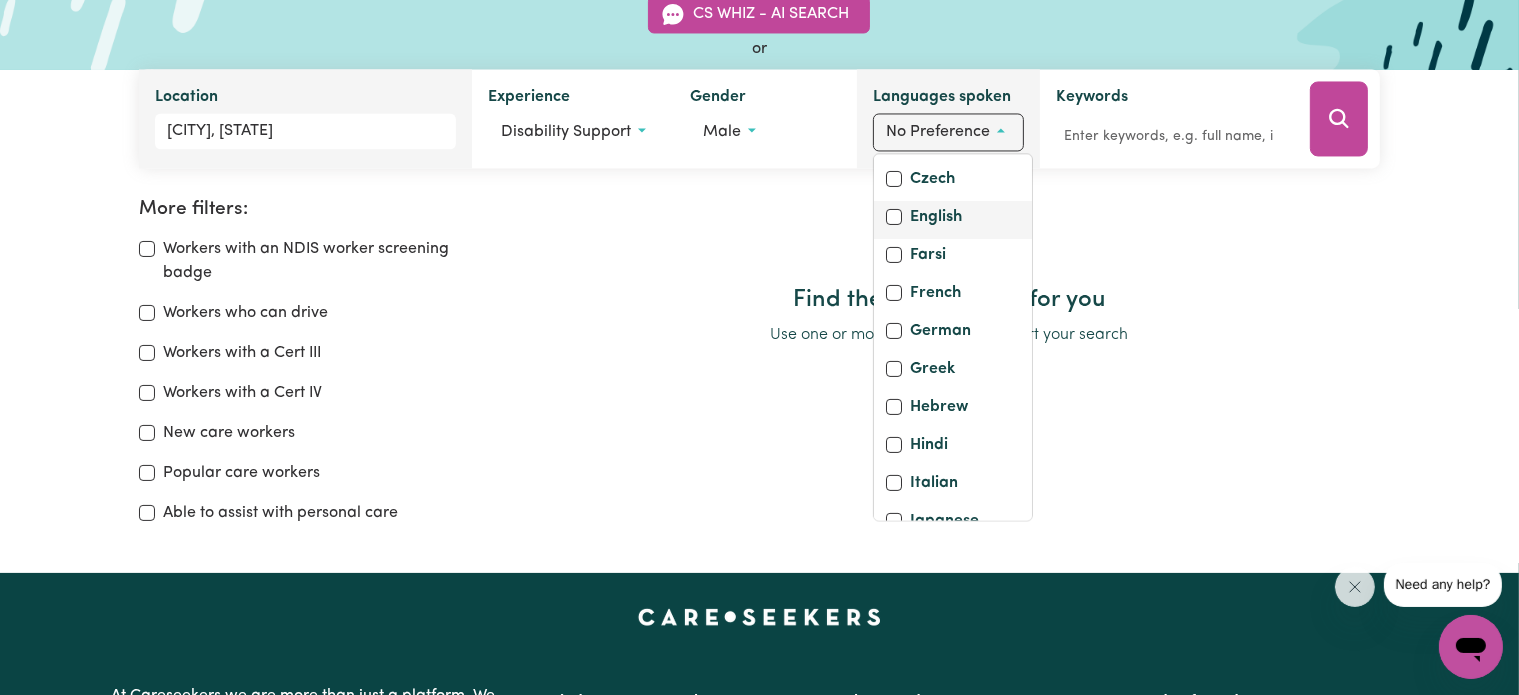 click on "English" at bounding box center [936, 219] 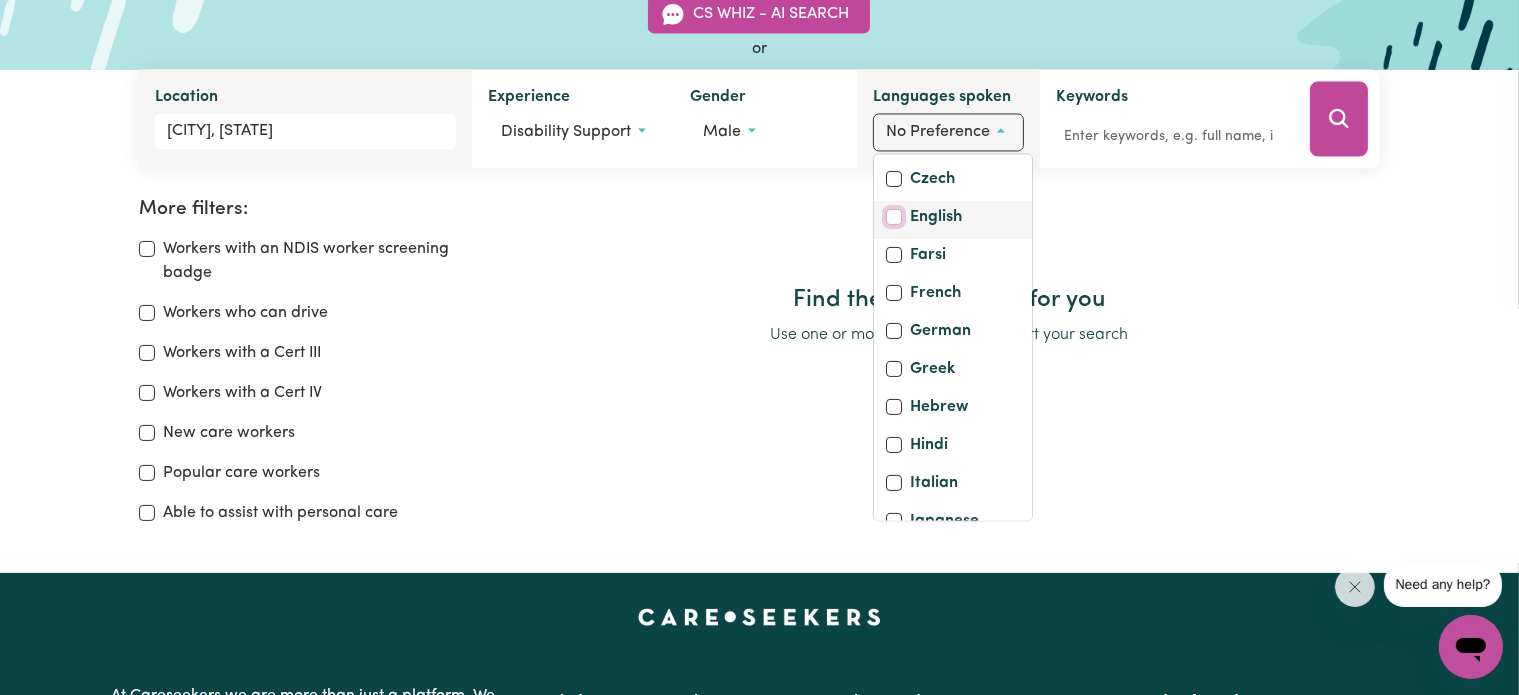 click on "English" at bounding box center [894, 217] 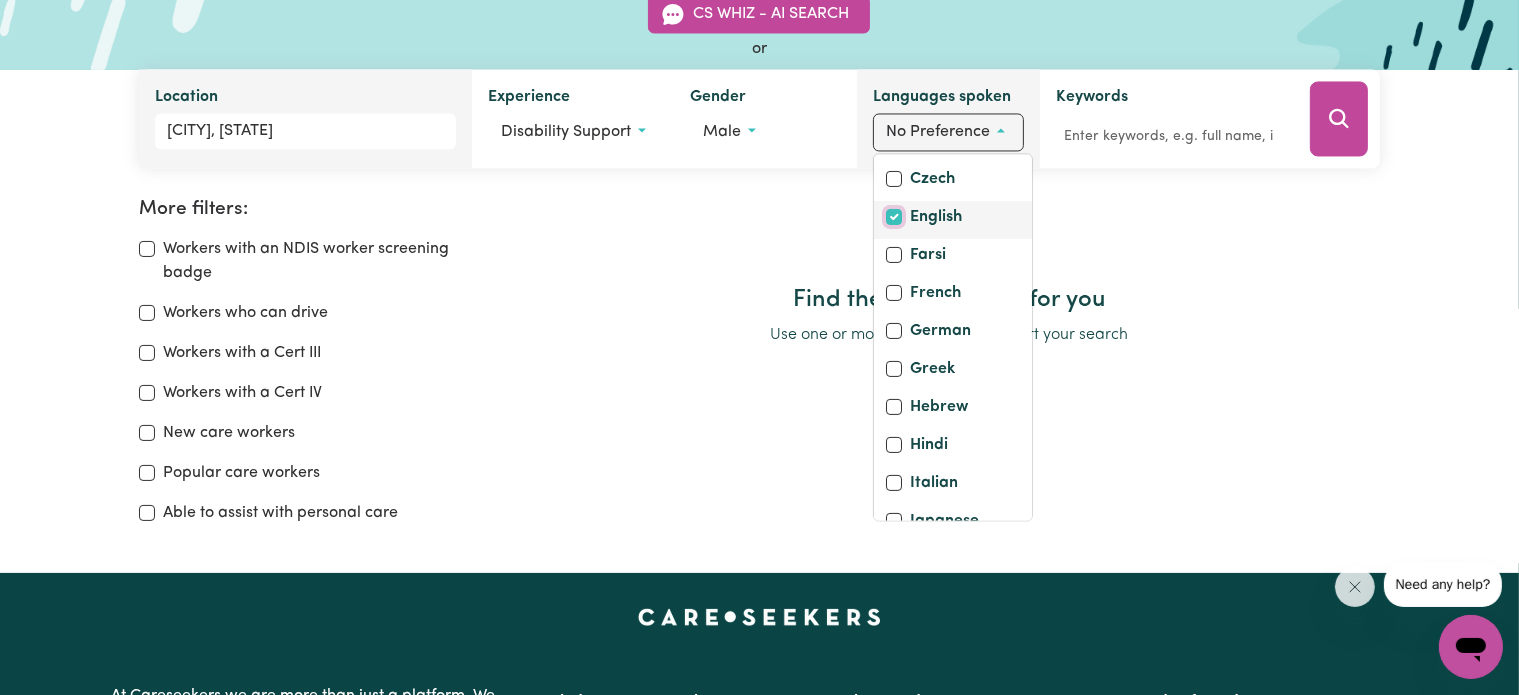 checkbox on "true" 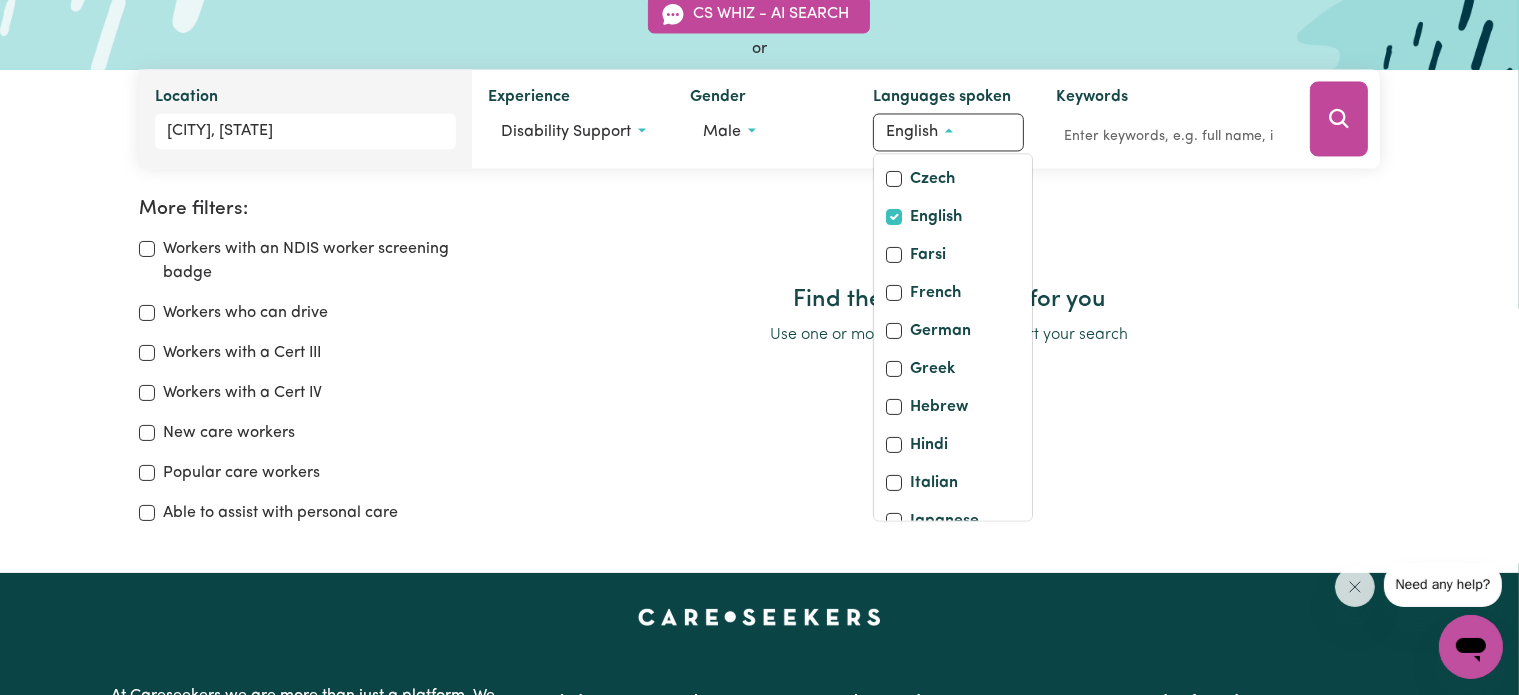 click at bounding box center (949, 242) 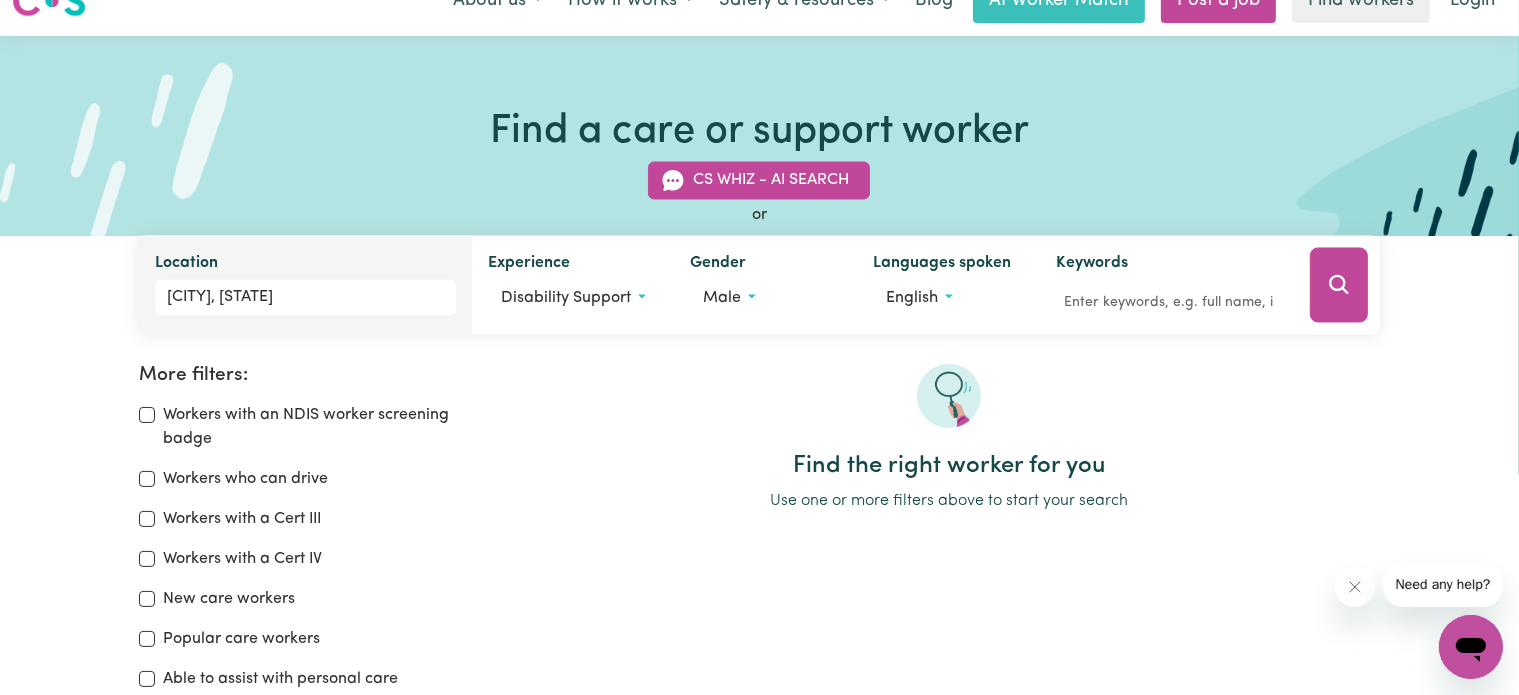 scroll, scrollTop: 0, scrollLeft: 0, axis: both 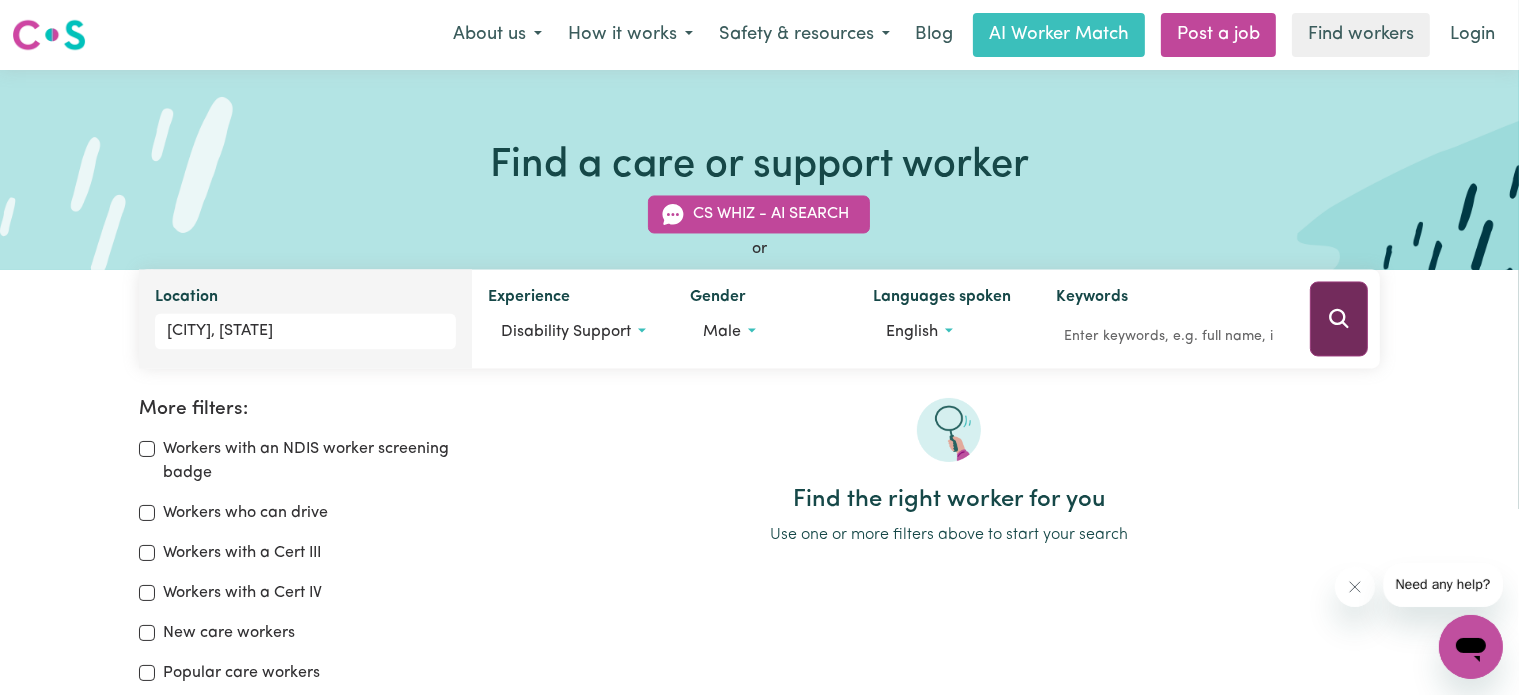 click 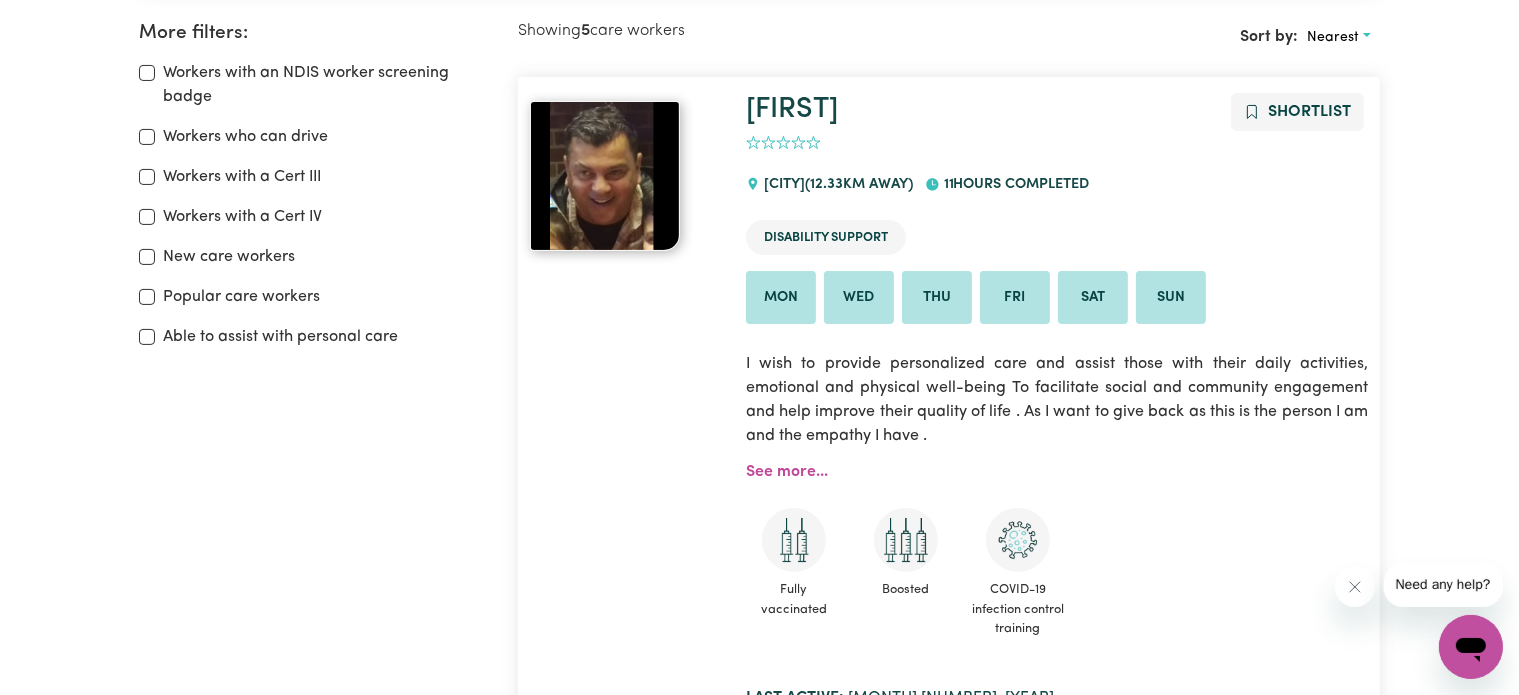 scroll, scrollTop: 500, scrollLeft: 0, axis: vertical 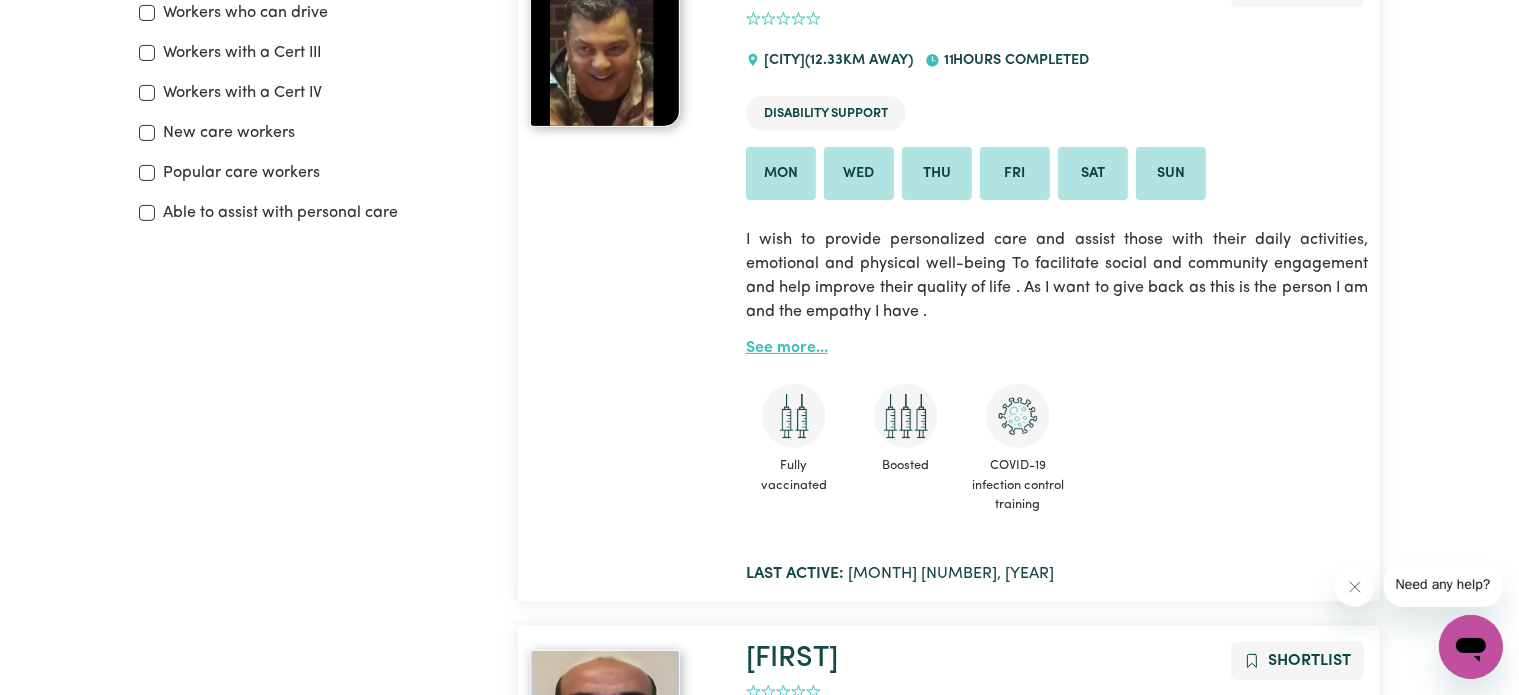 click on "See more..." at bounding box center (787, 348) 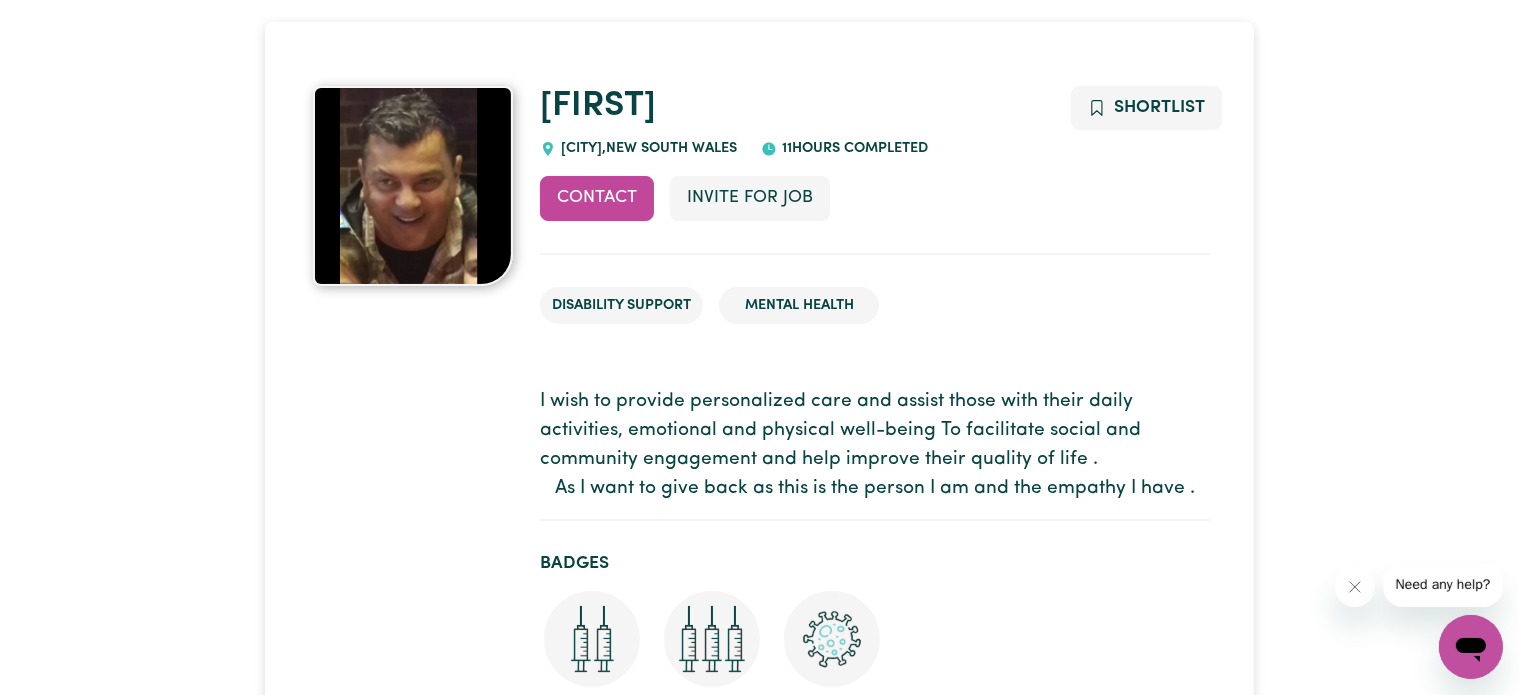 scroll, scrollTop: 100, scrollLeft: 0, axis: vertical 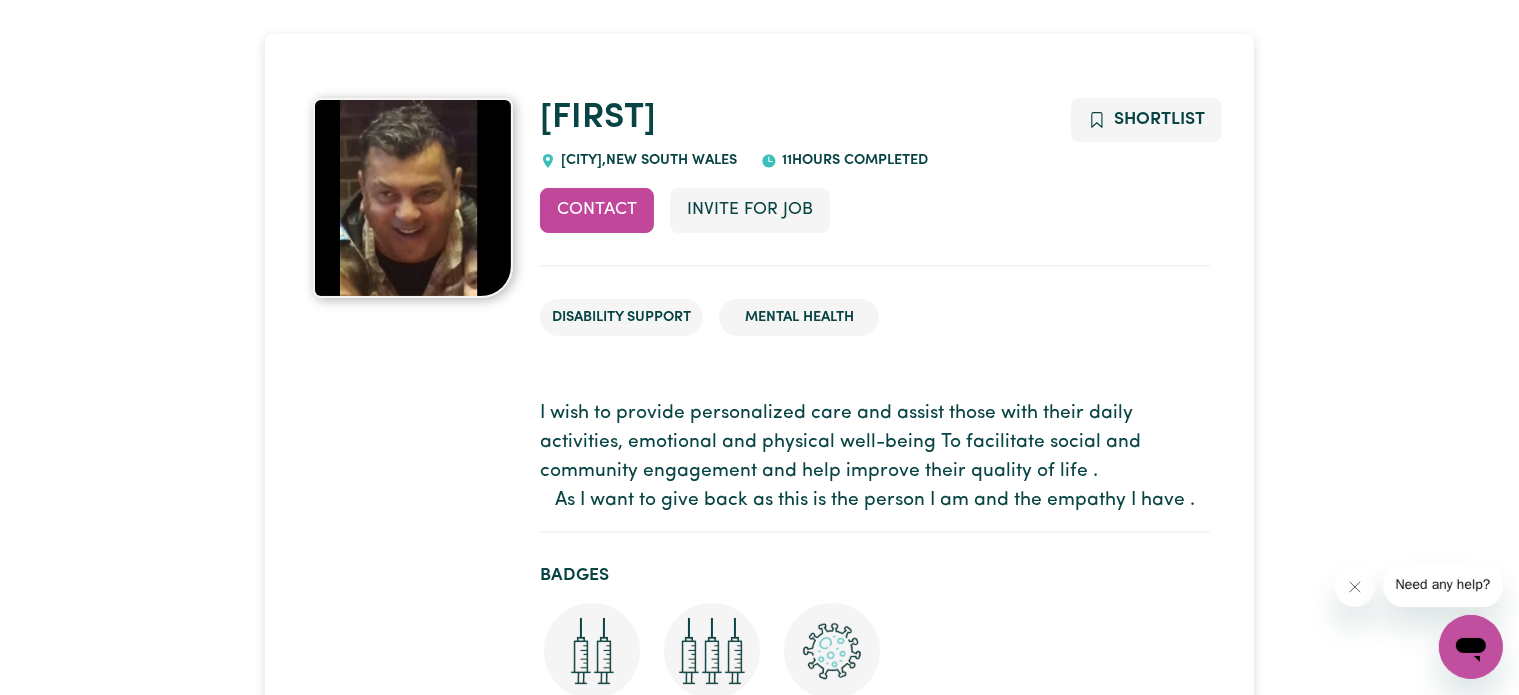 click on "11  hours completed" at bounding box center (852, 160) 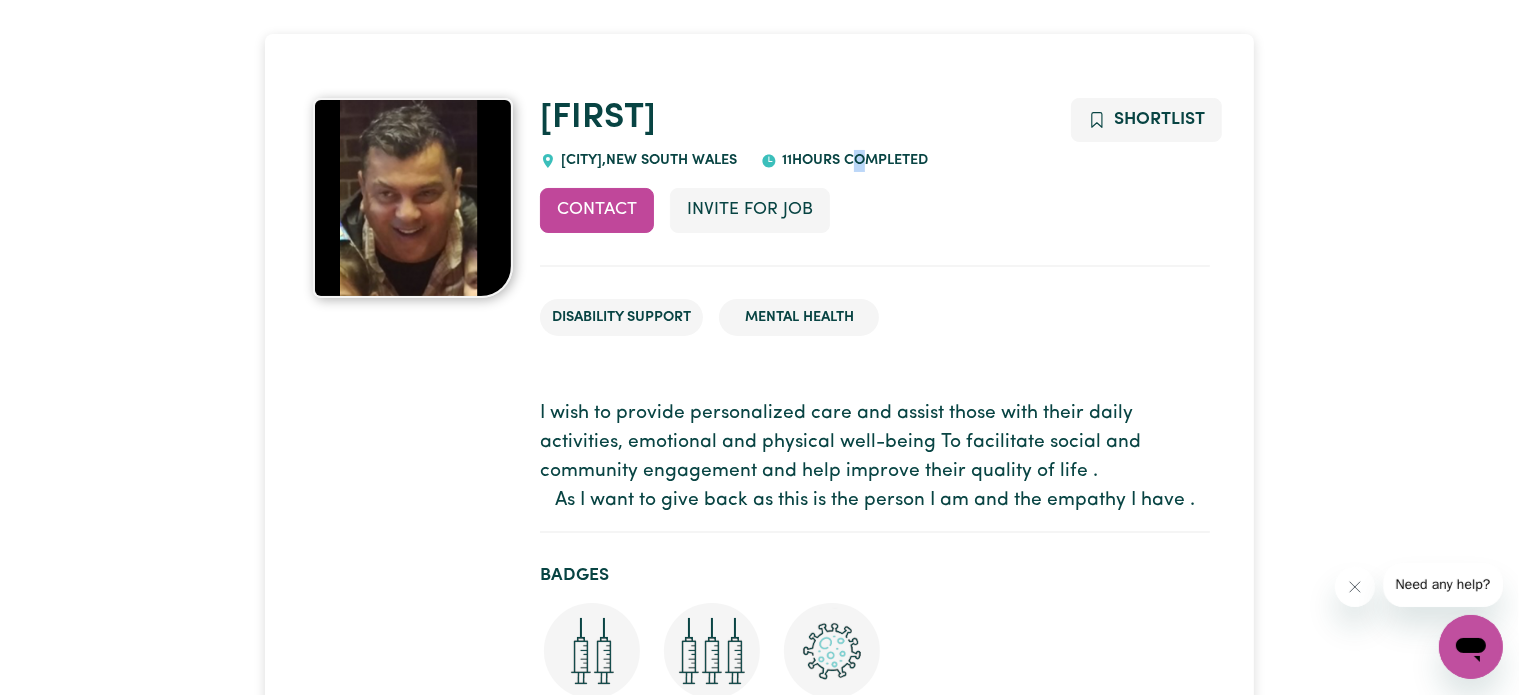 click on "11  hours completed" at bounding box center [852, 160] 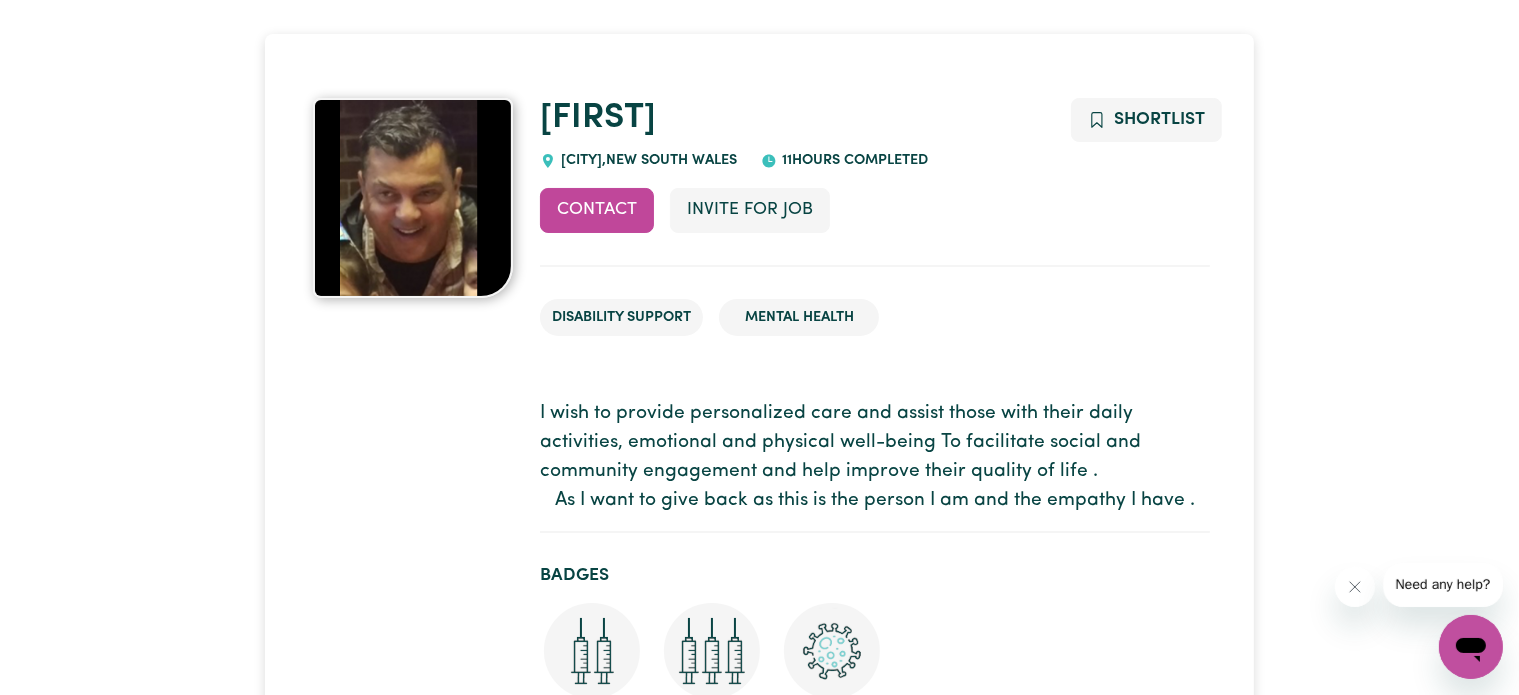 click on "[CITY] ,  [STATE]" at bounding box center (646, 160) 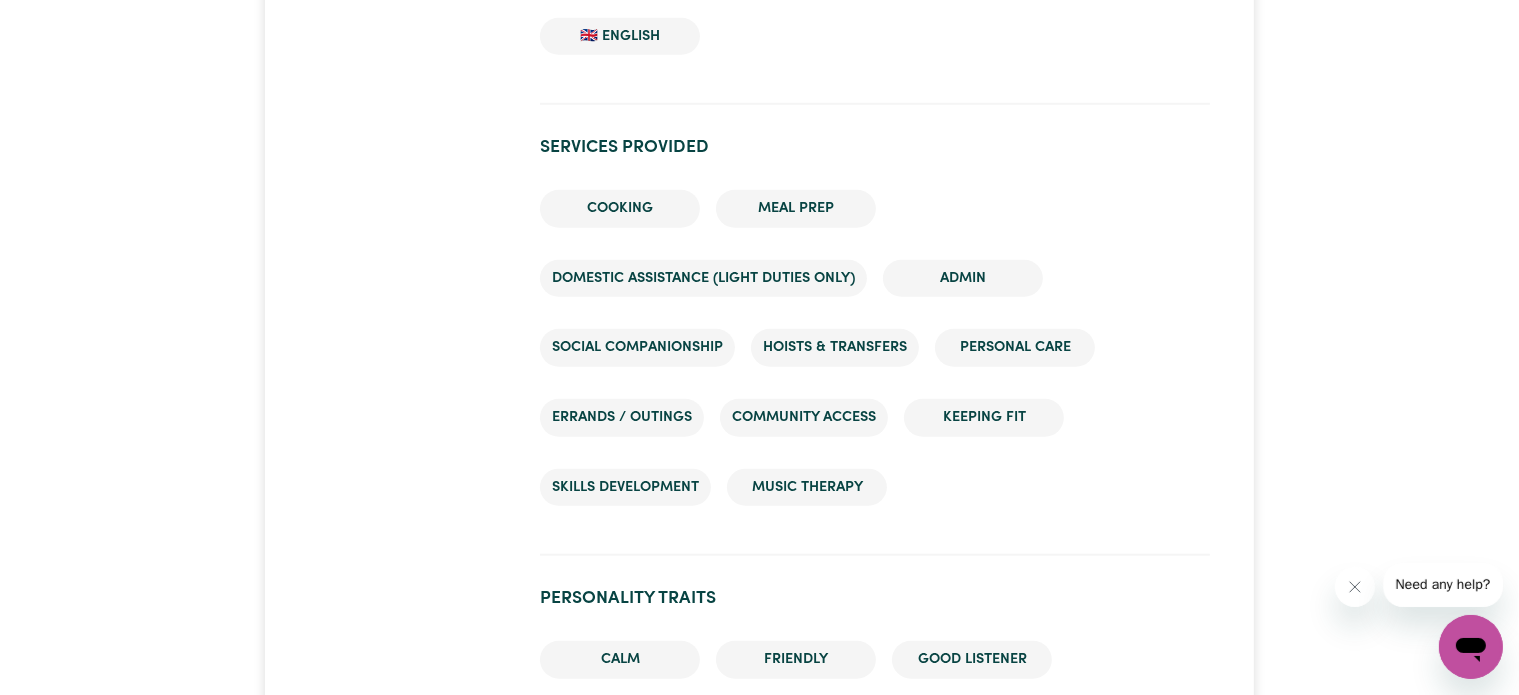 scroll, scrollTop: 1700, scrollLeft: 0, axis: vertical 